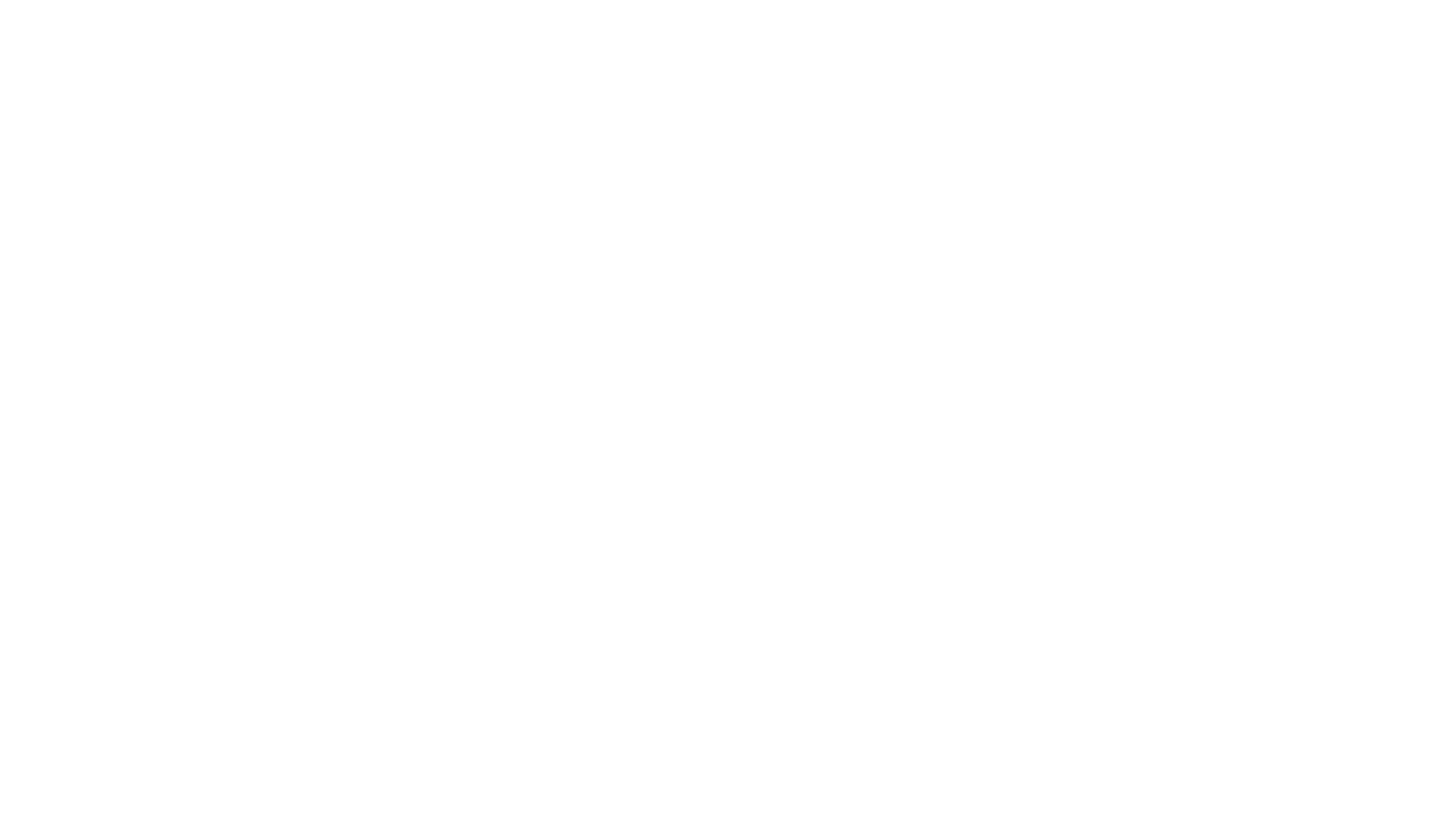 scroll, scrollTop: 0, scrollLeft: 0, axis: both 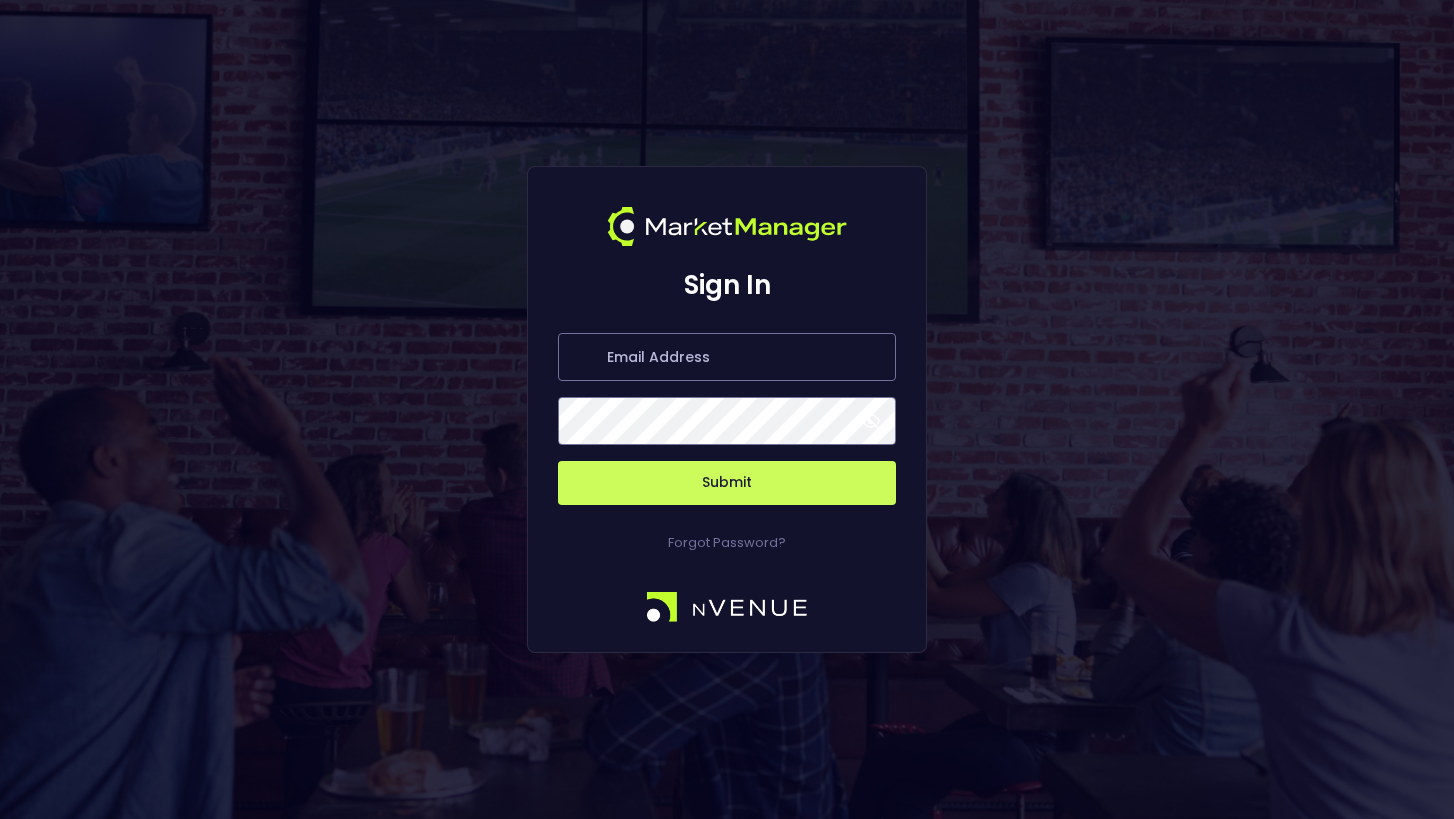 type on "[PERSON_NAME][EMAIL_ADDRESS][DOMAIN_NAME]" 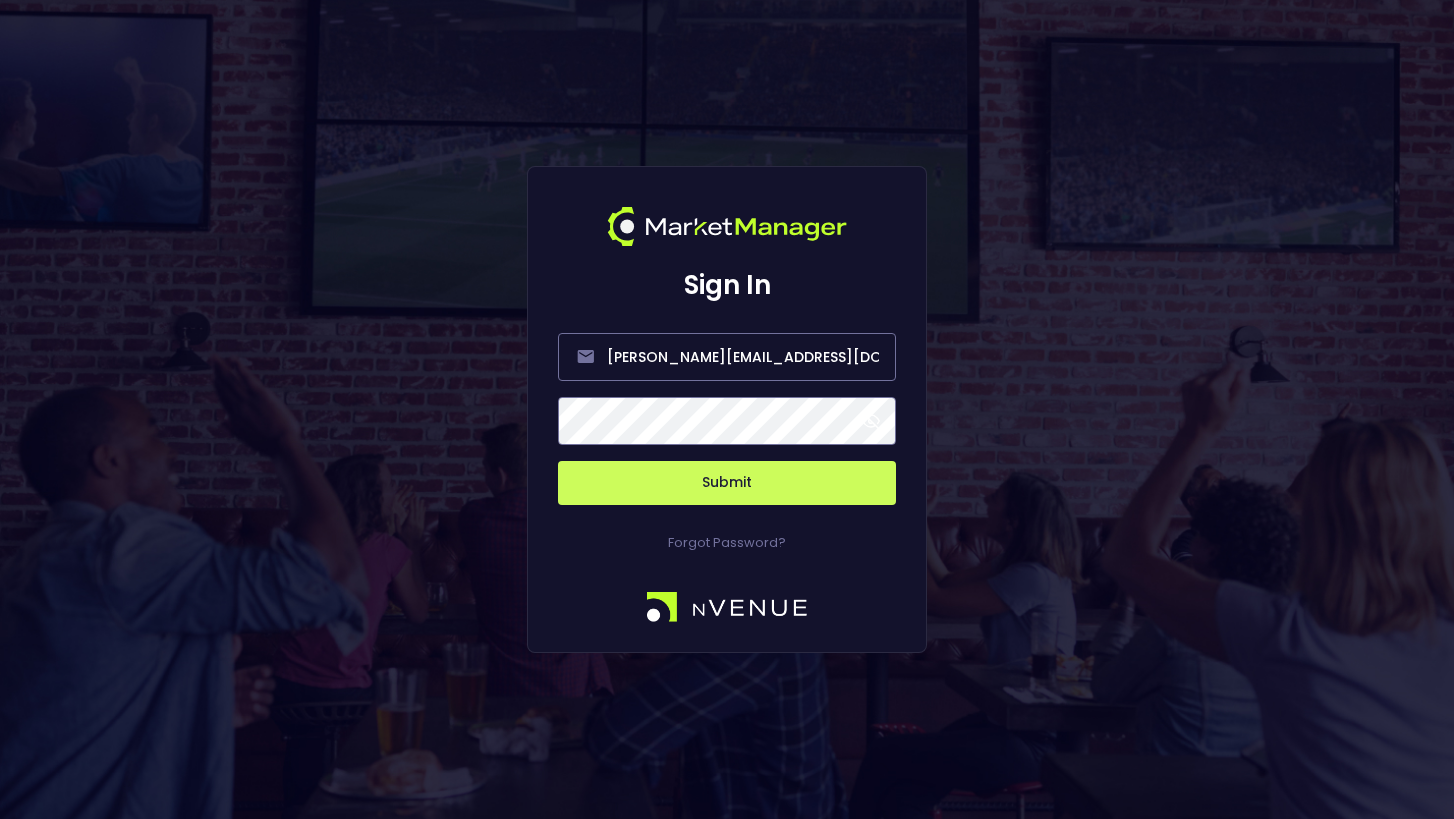 click on "Submit" at bounding box center [727, 483] 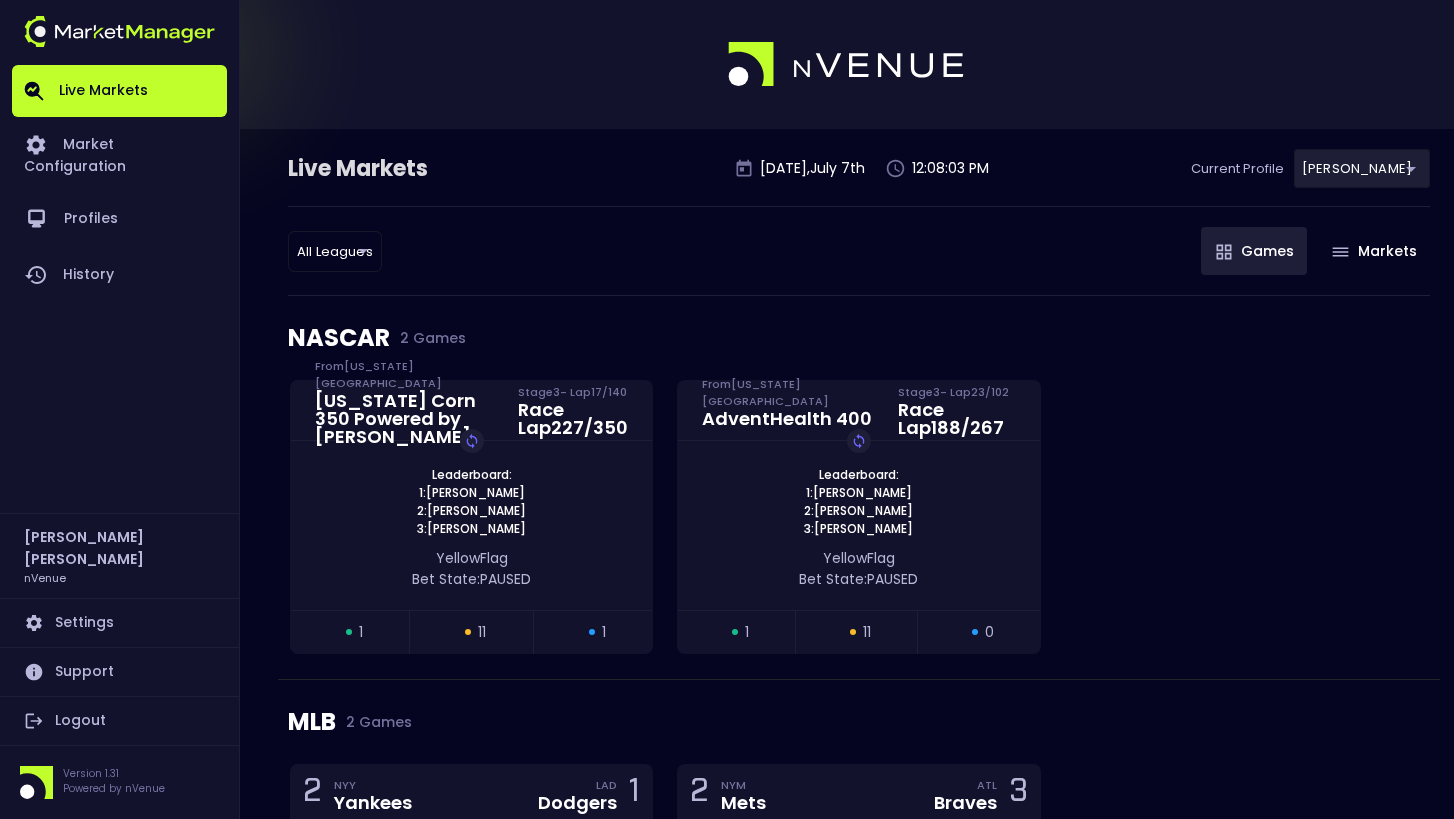 click on "Live Markets Market Configuration Profiles History [PERSON_NAME] nVenue Settings Support Logout   Version 1.31  Powered by nVenue Live Markets [DATE] 12:08:03 PM Current Profile [PERSON_NAME] 0a763355-b225-40e6-8c79-2dda4ec7b2cf Select All Leagues all leagues ​  Games  Markets NASCAR   2   Games [US_STATE] Corn 350 Powered by [MEDICAL_DATA] From  [US_STATE][GEOGRAPHIC_DATA] Stage  3  - Lap  17 / 140 Race Lap  227 / 350 Leaderboard: 1:  [PERSON_NAME] 2:  [PERSON_NAME] 3:  [PERSON_NAME] Replay Game Yellow  Flag Bet State:  PAUSED open 1 suspended 11 closed 1 AdventHealth 400 From  [US_STATE][GEOGRAPHIC_DATA] Stage  3  - Lap  23 / 102 Race Lap  188 / 267 Leaderboard: 1:  [PERSON_NAME] 2:  [PERSON_NAME] 3:  [PERSON_NAME] Replay Game Yellow  Flag Bet State:  PAUSED open 1 suspended 11 closed 0 MLB   2   Games 2 NYY Yankees LAD Dodgers 1 open 1 suspended 37 closed 959 2 NYM Mets ATL Braves 3 open 34 suspended 25 closed 1007 WNBA   3   Games 19 CHI Sky PHX Mercury 39 Replay Game [PERSON_NAME] :  0  pts [PERSON_NAME] :  12  pts 2nd  Quarter  -  06:54" at bounding box center [727, 1014] 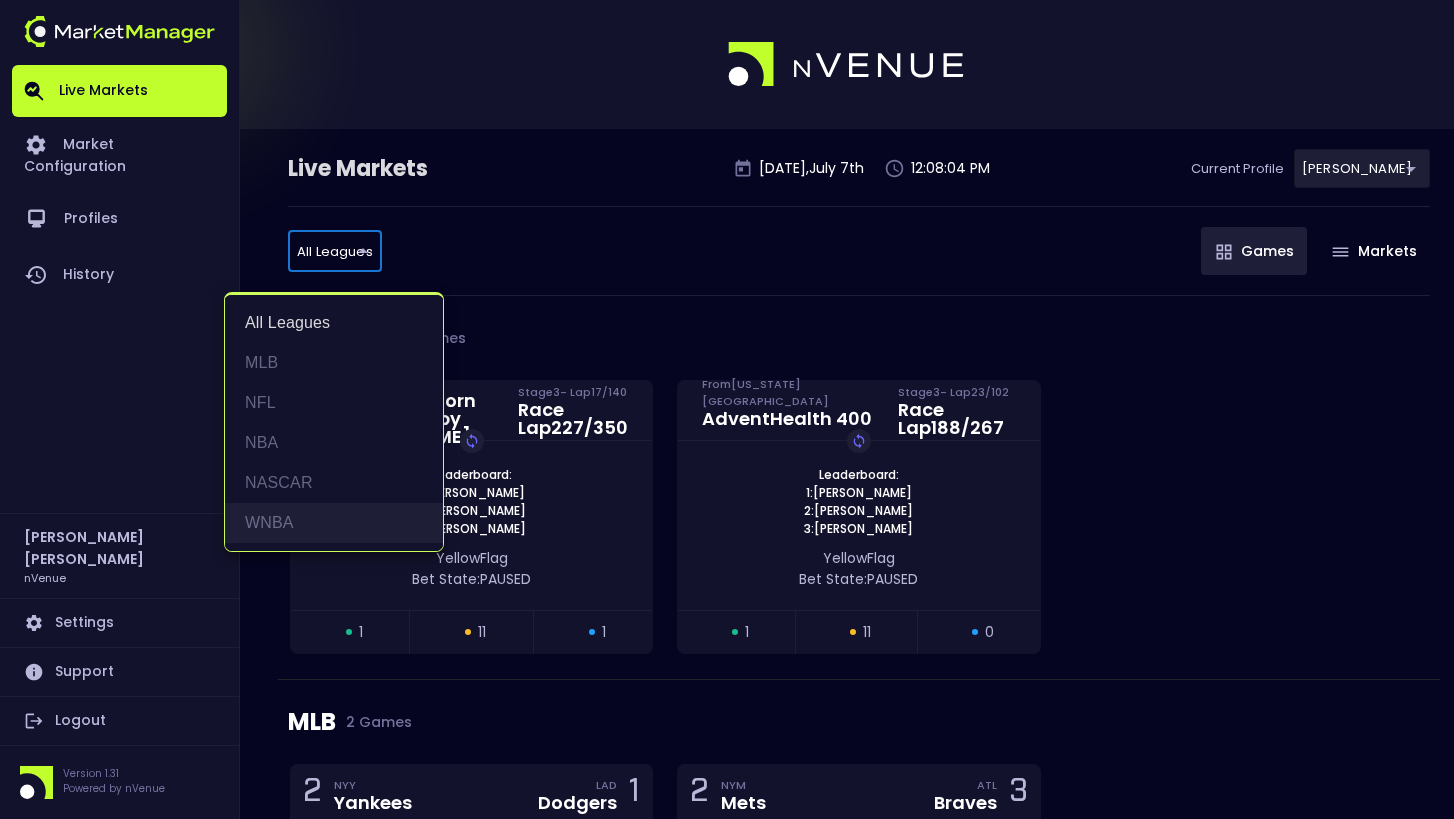 click on "WNBA" at bounding box center (334, 523) 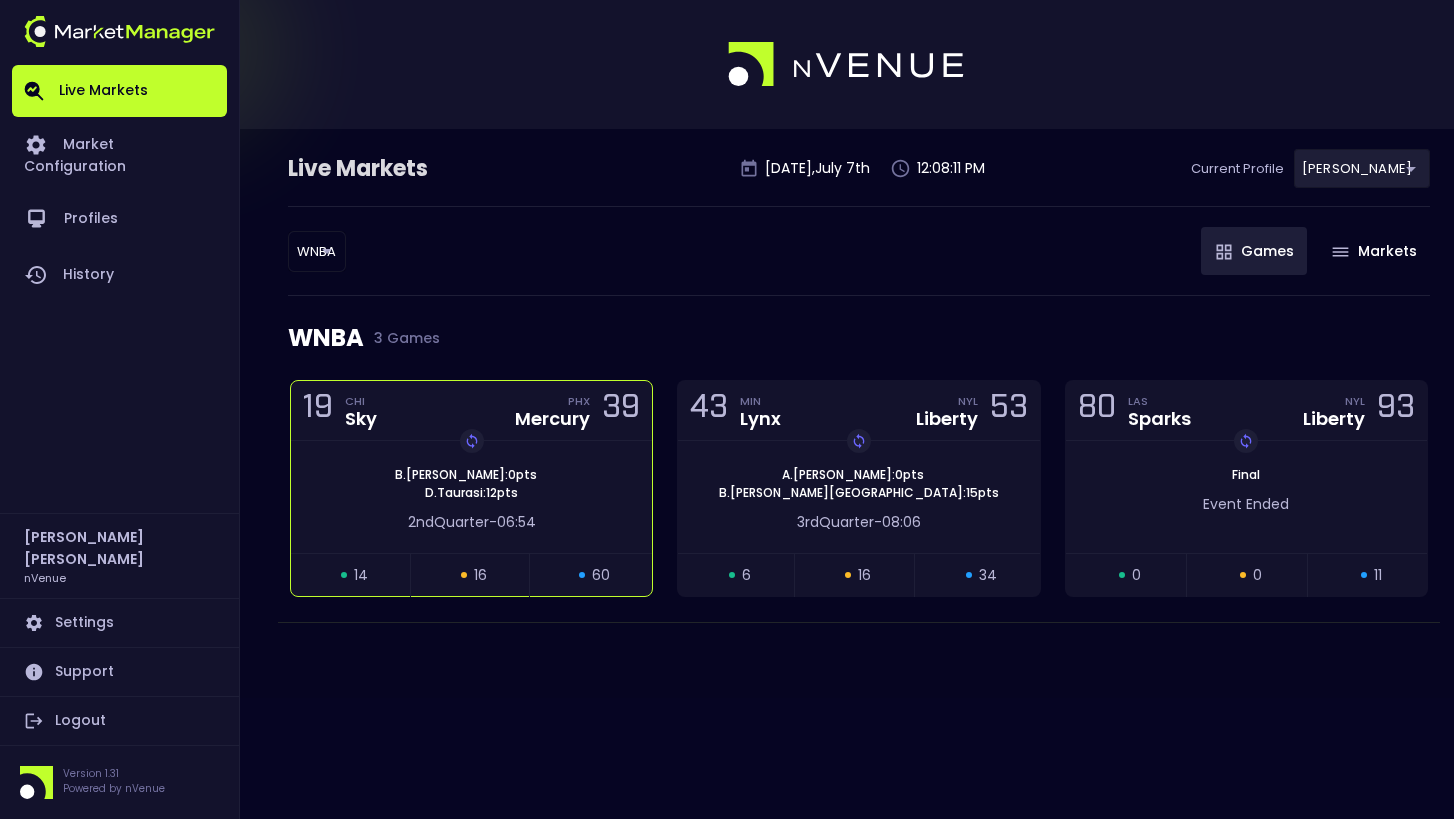 click on "Replay Game [PERSON_NAME] :  0  pts [PERSON_NAME] :  12  pts" at bounding box center (471, 484) 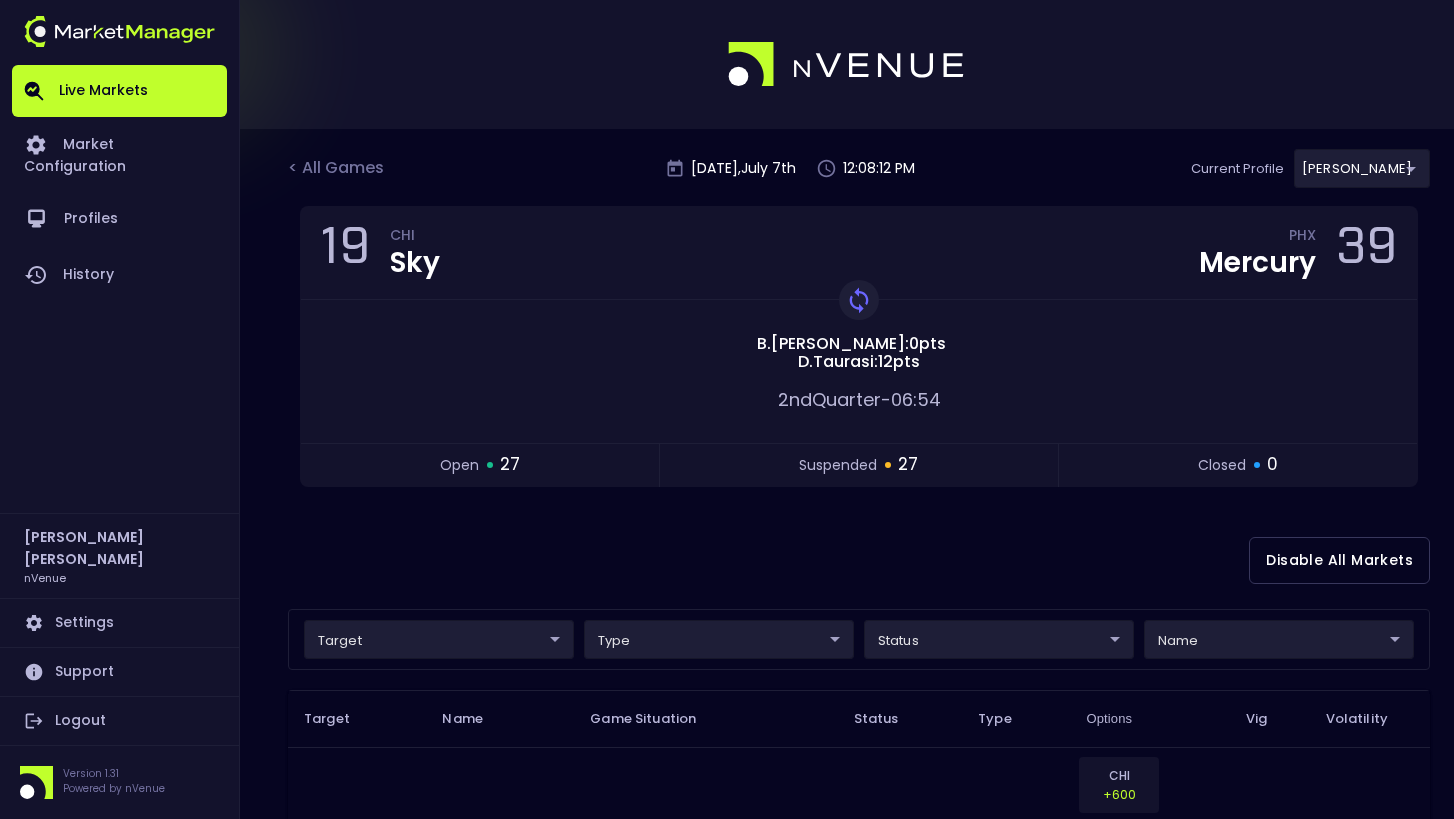 scroll, scrollTop: 265, scrollLeft: 0, axis: vertical 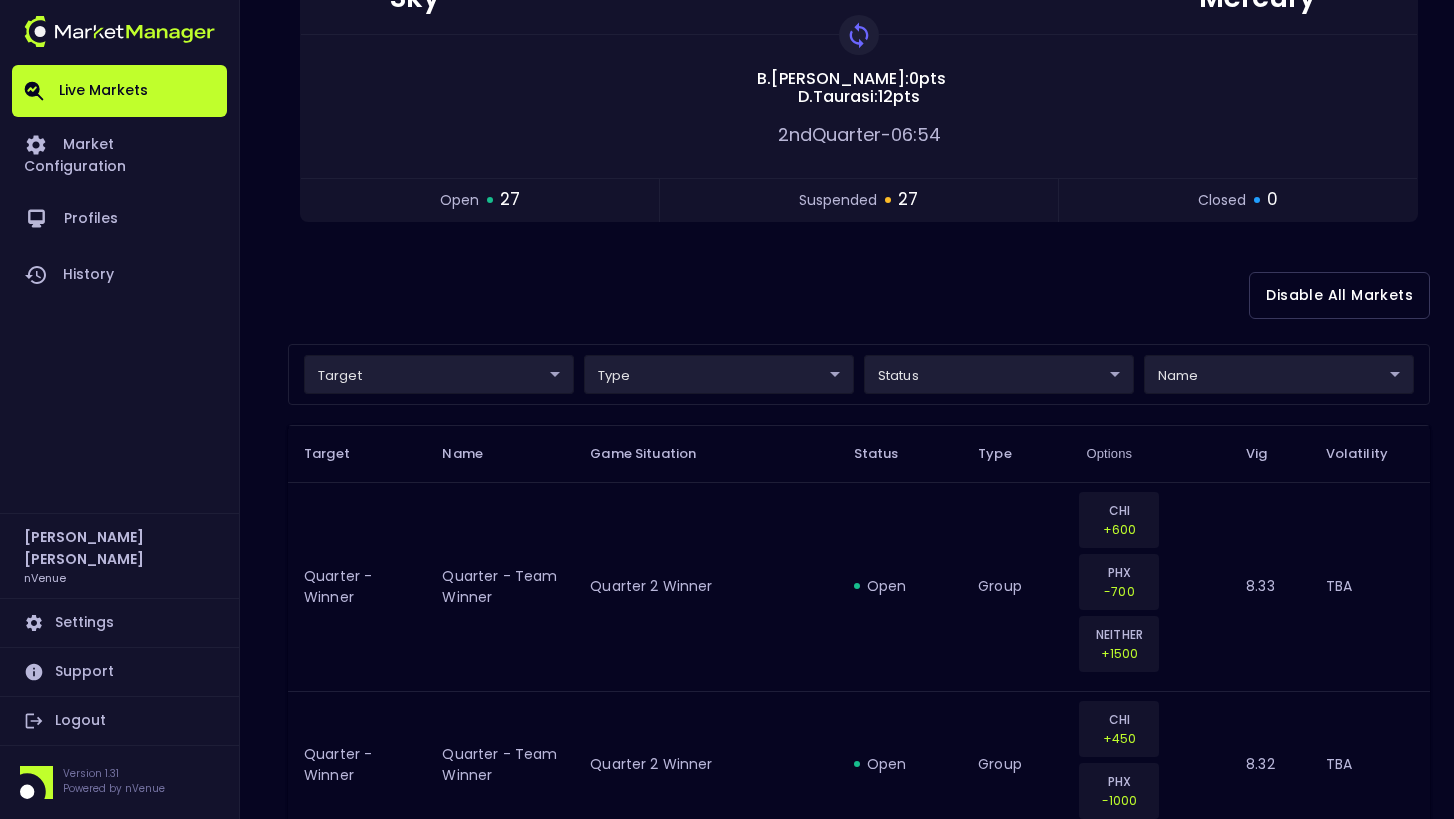 click on "Live Markets Market Configuration Profiles History [PERSON_NAME] nVenue Settings Support Logout   Version 1.31  Powered by nVenue < All Games [DATE] 12:08:13 PM Current Profile [PERSON_NAME] 0a763355-b225-40e6-8c79-2dda4ec7b2cf Select Target Market Status Type Vig Volatility Options Close 19 CHI Sky PHX Mercury 39 Replay Game [PERSON_NAME] :  0  pts [PERSON_NAME] :  12  pts 2nd  Quarter  -  06:54 open 27 suspended 27 closed 0 Disable All Markets target ​ ​ type ​ ​ status ​ ​ name ​ ​ Target Name Game Situation Status Type Options Vig Volatility Quarter - Winner Quarter - Team Winner Quarter 2 Winner  open group CHI +600 PHX -700 NEITHER +1500 8.33 TBA Quarter - Winner Quarter - Team Winner Quarter 2 Winner  open group CHI +450 PHX -1000 8.32 TBA Quarter - Winner Quarter - Team Winner Quarter 2 Winner  suspended group CHI +600 PHX -700 NEITHER +1500 8.33 TBA Quarter - Winner Quarter - Team Winner Quarter 2 Winner  suspended group CHI +450 PHX -1000 8.32 TBA 5 Minute Winner open group CHI" at bounding box center (727, 2088) 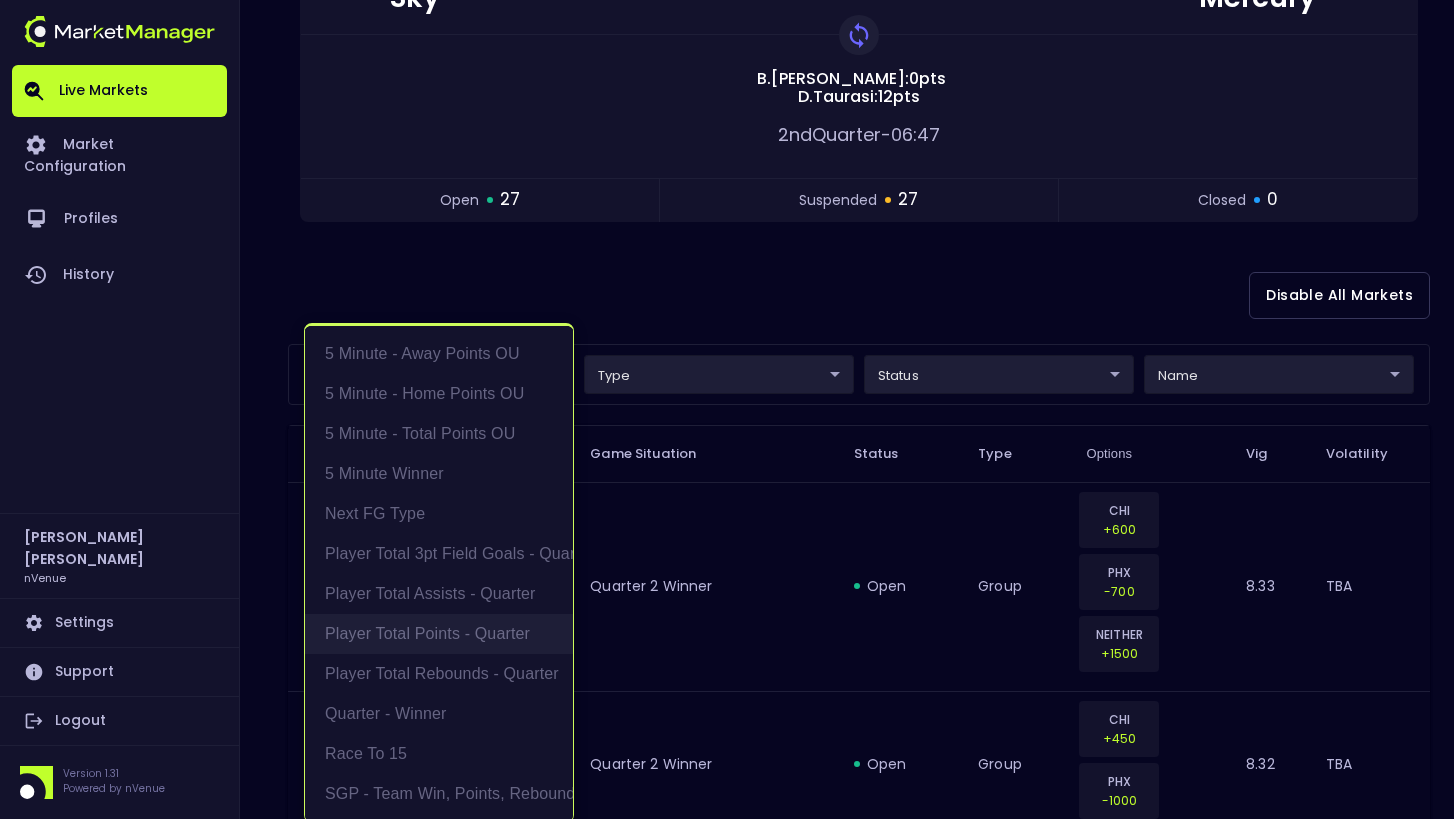 click on "Player Total Points - Quarter" at bounding box center (439, 634) 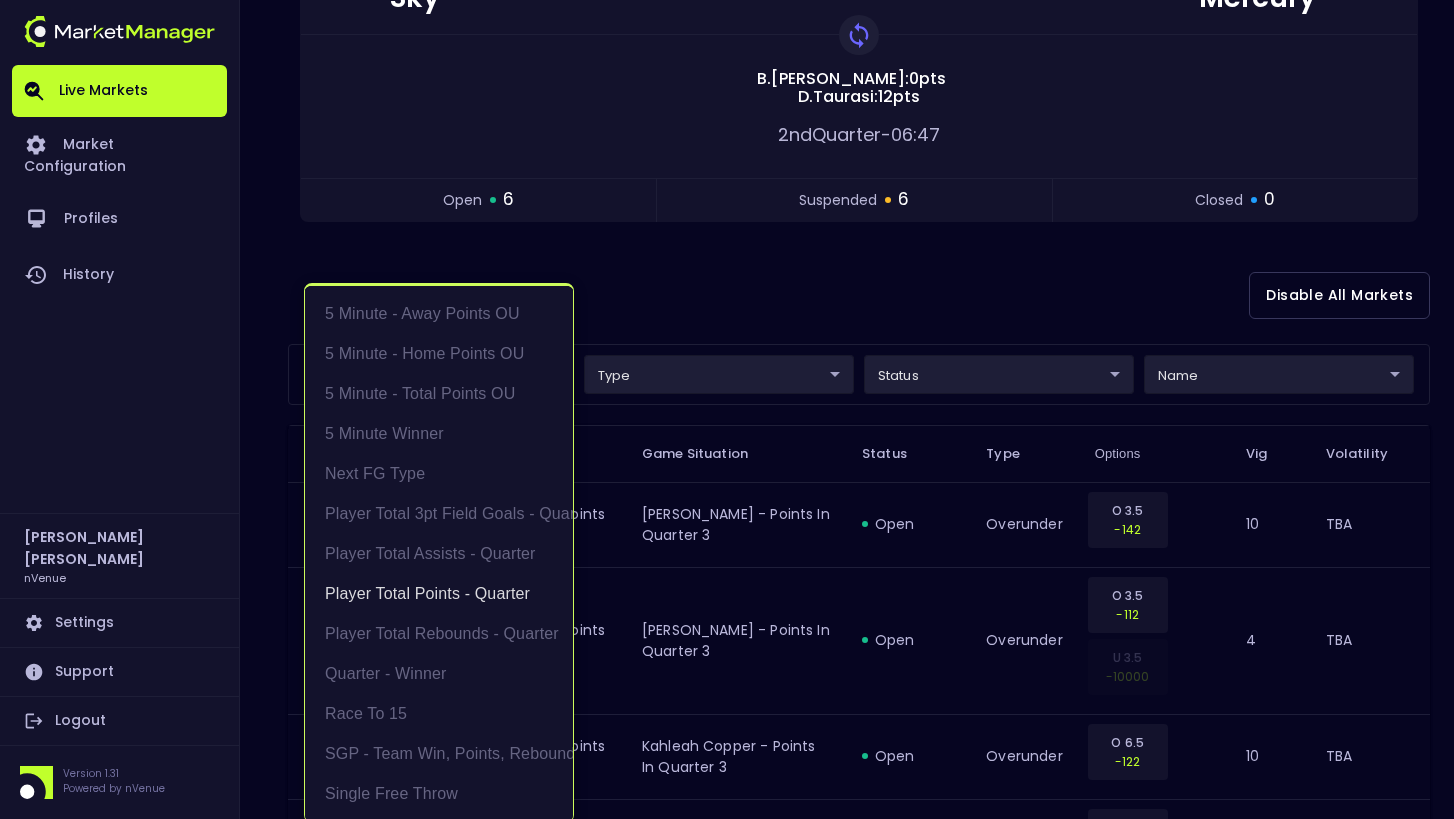 click at bounding box center (727, 409) 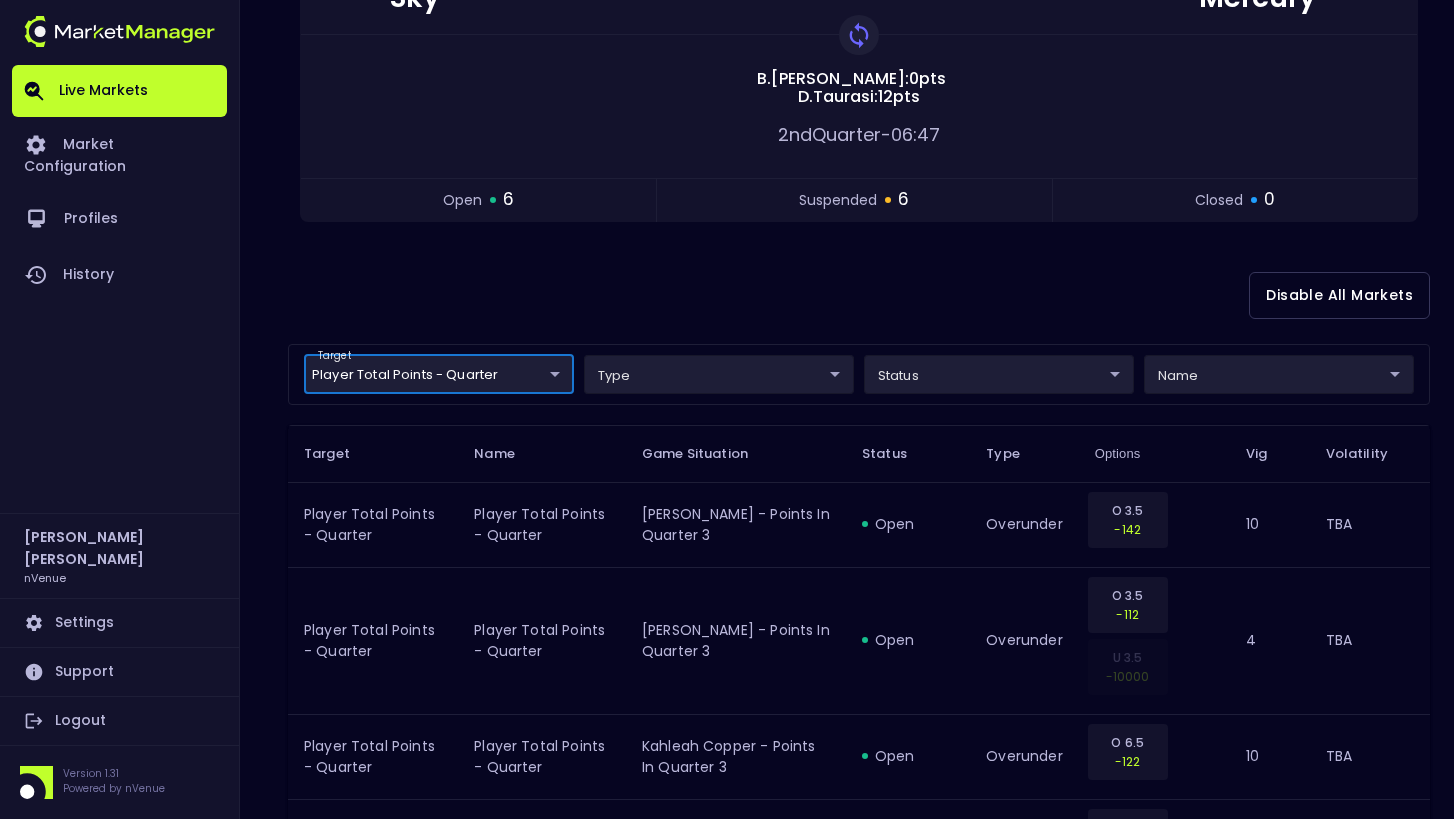 scroll, scrollTop: 0, scrollLeft: 0, axis: both 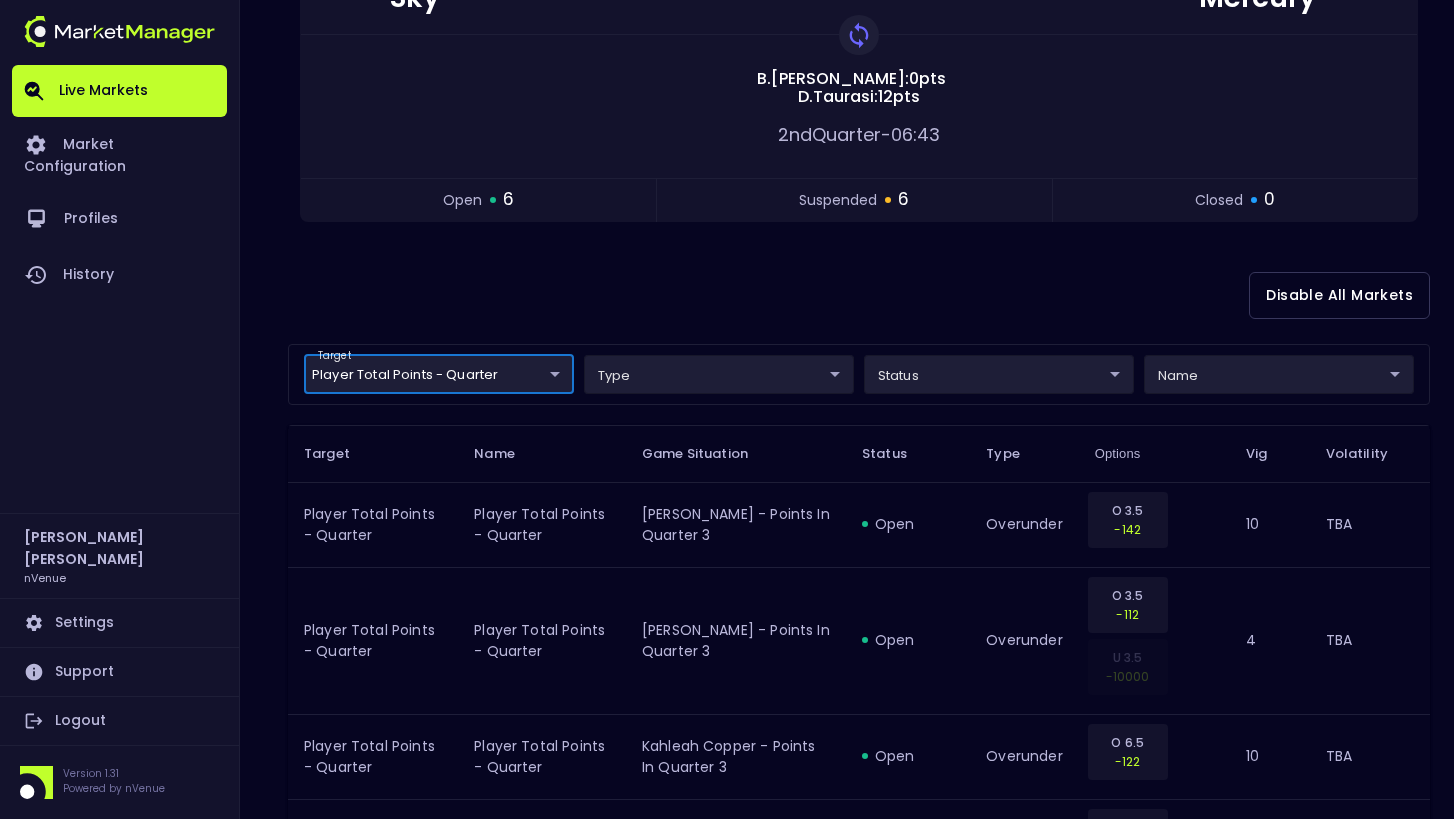 click on "Live Markets Market Configuration Profiles History [PERSON_NAME] nVenue Settings Support Logout   Version 1.31  Powered by nVenue < All Games [DATE] 12:08:21 PM Current Profile [PERSON_NAME] 0a763355-b225-40e6-8c79-2dda4ec7b2cf Select Target Market Status Type Vig Volatility Options Close 19 CHI Sky PHX Mercury 39 Replay Game [PERSON_NAME] :  0  pts [PERSON_NAME] :  12  pts 2nd  Quarter  -  06:43 open 6 suspended 6 closed 0 Disable All Markets target Player Total Points - Quarter Player Total Points - Quarter ​ type ​ ​ status ​ ​ name ​ ​ Target Name Game Situation Status Type Options Vig Volatility Player Total Points - Quarter Player Total Points - Quarter [PERSON_NAME] - Points in Quarter 3  open overunder O 3.5 -142 10 TBA Player Total Points - Quarter Player Total Points - Quarter [PERSON_NAME] - Points in Quarter 3  open overunder O 3.5 -112 U 3.5 -10000 4 TBA Player Total Points - Quarter Player Total Points - Quarter Kahleah Copper - Points in Quarter 3  open overunder O 6.5 -122 10 4" at bounding box center (727, 855) 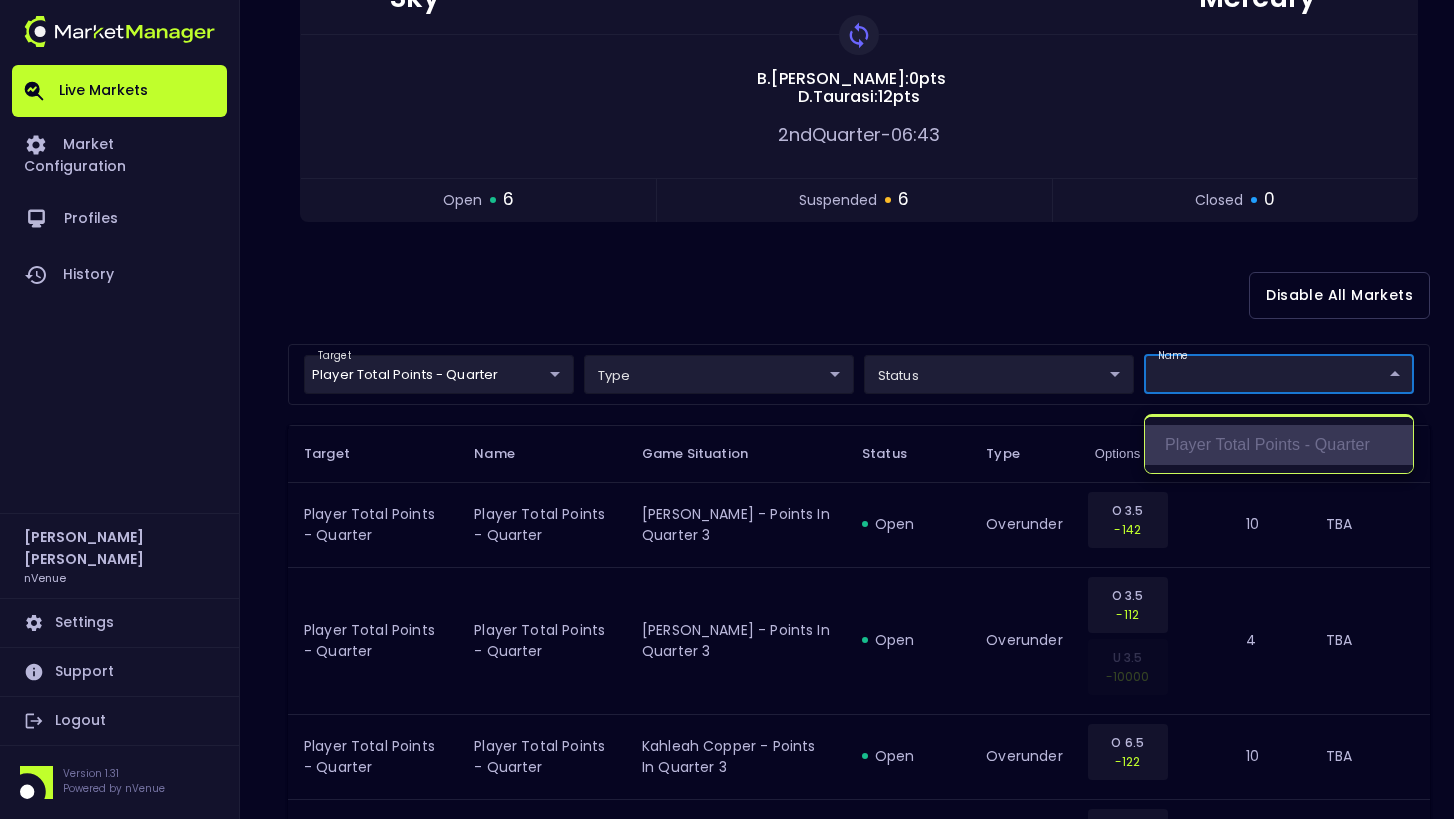 click on "Player Total Points - Quarter" at bounding box center (1279, 445) 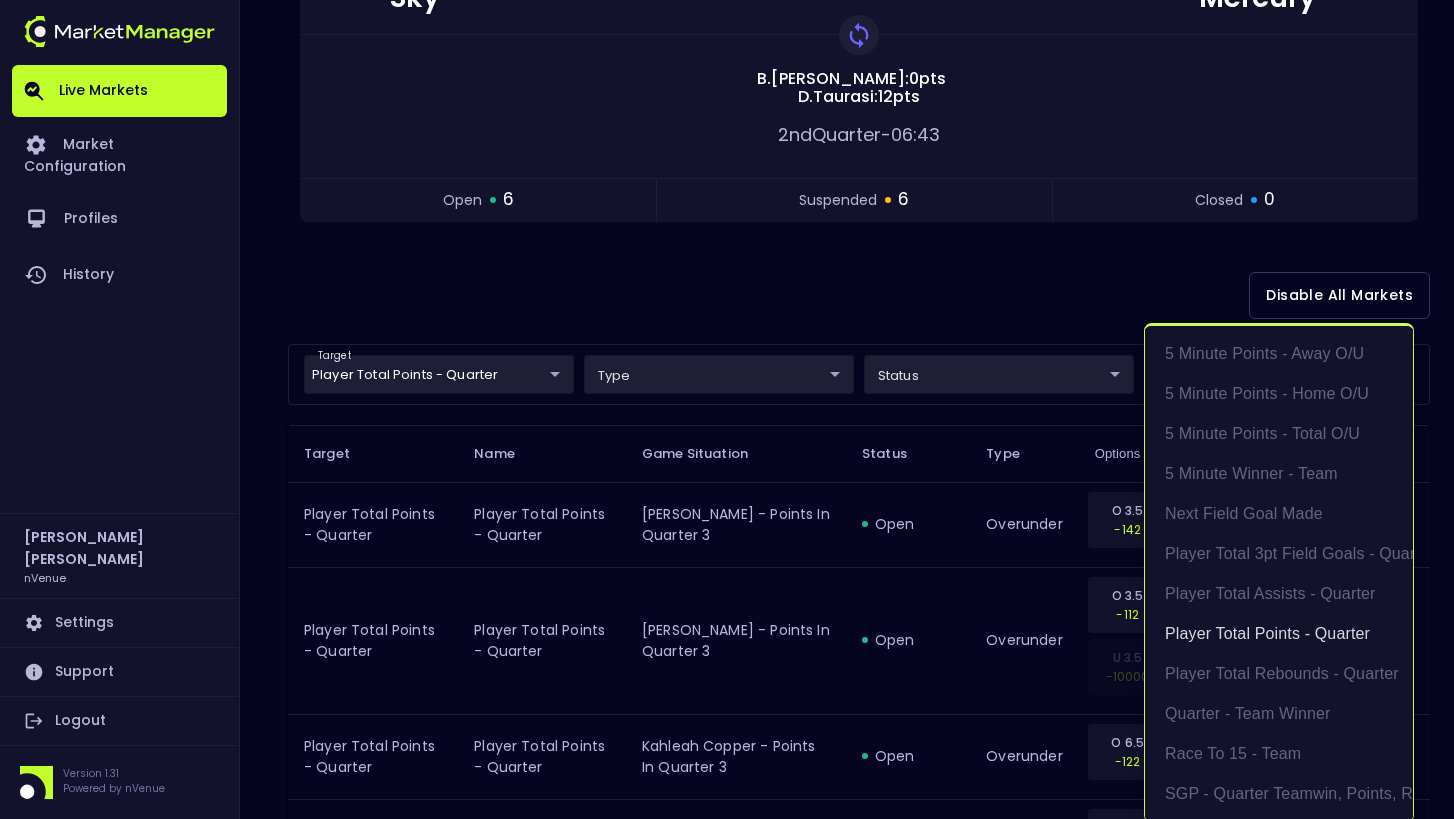 click at bounding box center (727, 409) 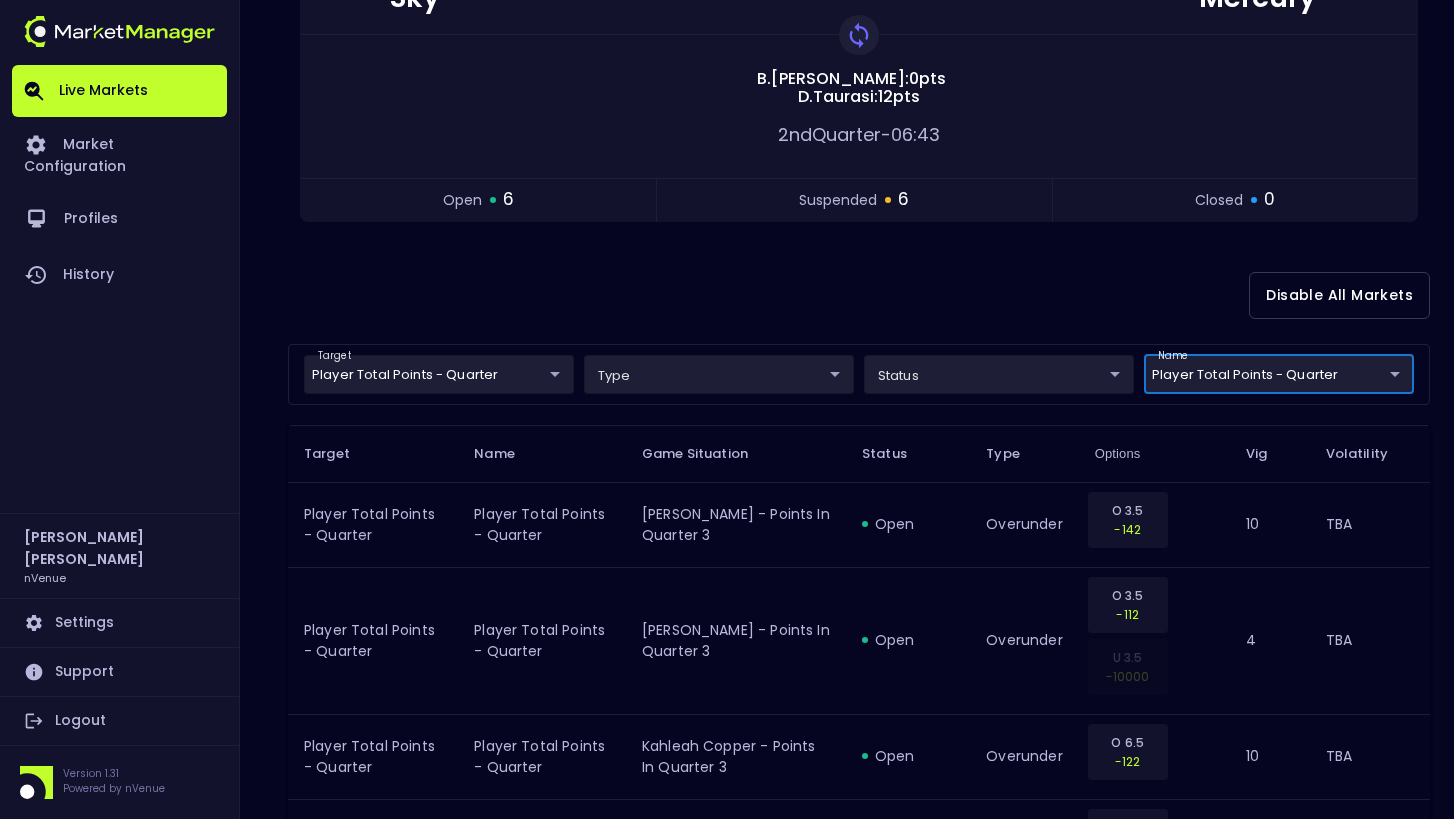 scroll, scrollTop: 0, scrollLeft: 0, axis: both 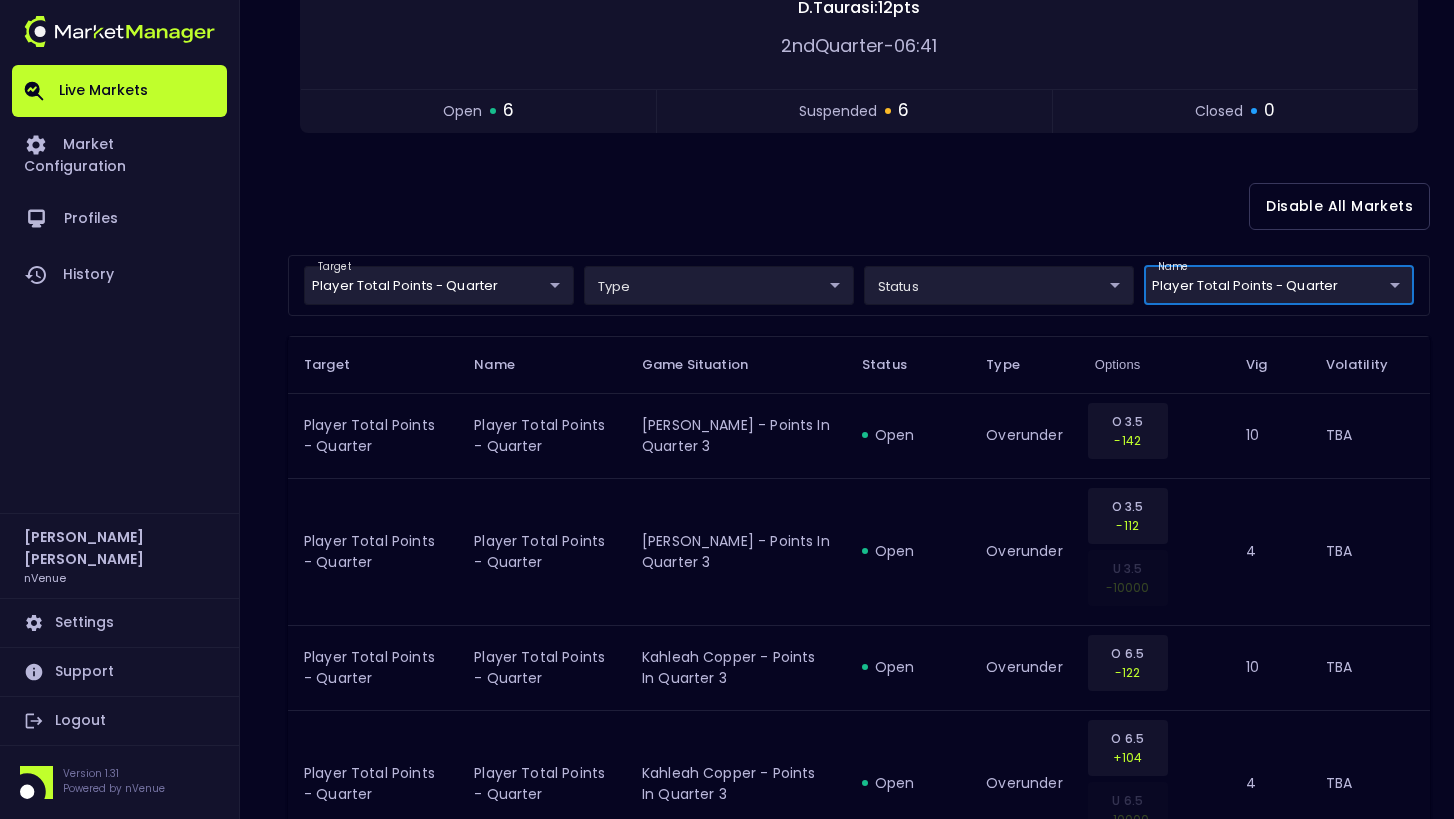 click on "Live Markets Market Configuration Profiles History [PERSON_NAME] nVenue Settings Support Logout   Version 1.31  Powered by nVenue < All Games [DATE] 12:08:31 PM Current Profile [PERSON_NAME] 0a763355-b225-40e6-8c79-2dda4ec7b2cf Select Target Market Status Type Vig Volatility Options Close 19 CHI Sky PHX Mercury 39 Replay Game [PERSON_NAME] :  0  pts [PERSON_NAME] :  12  pts 2nd  Quarter  -  06:41 open 6 suspended 6 closed 0 Disable All Markets target Player Total Points - Quarter Player Total Points - Quarter ​ type ​ ​ status ​ ​ name Player Total Points - Quarter Player Total Points - Quarter ​ Target Name Game Situation Status Type Options Vig Volatility Player Total Points - Quarter Player Total Points - Quarter [PERSON_NAME] - Points in Quarter 3  open overunder O 3.5 -142 10 TBA Player Total Points - Quarter Player Total Points - Quarter [PERSON_NAME] - Points in Quarter 3  open overunder O 3.5 -112 U 3.5 -10000 4 TBA Player Total Points - Quarter Player Total Points - Quarter open O 6.5 4" at bounding box center (727, 766) 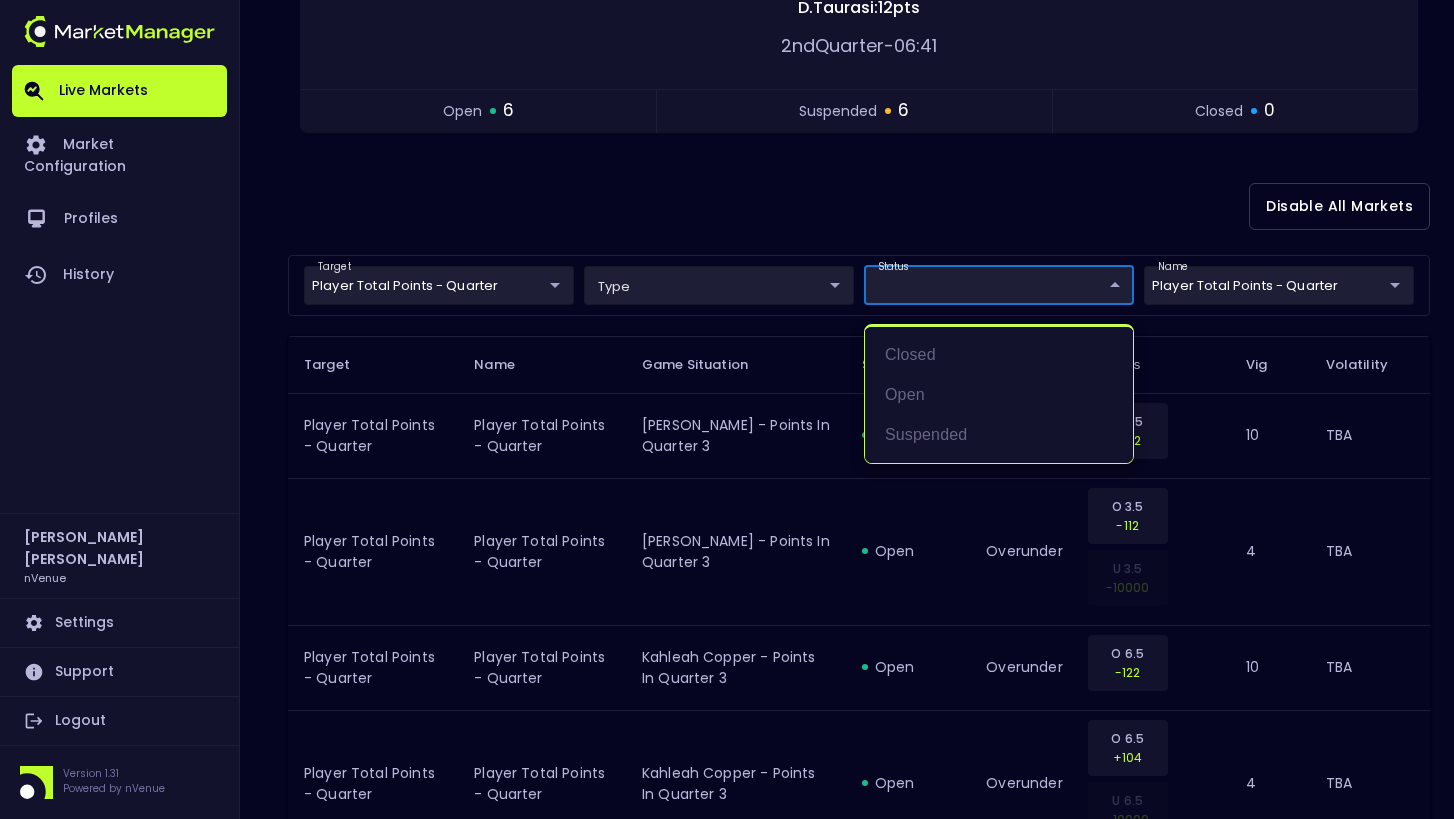 click at bounding box center [727, 409] 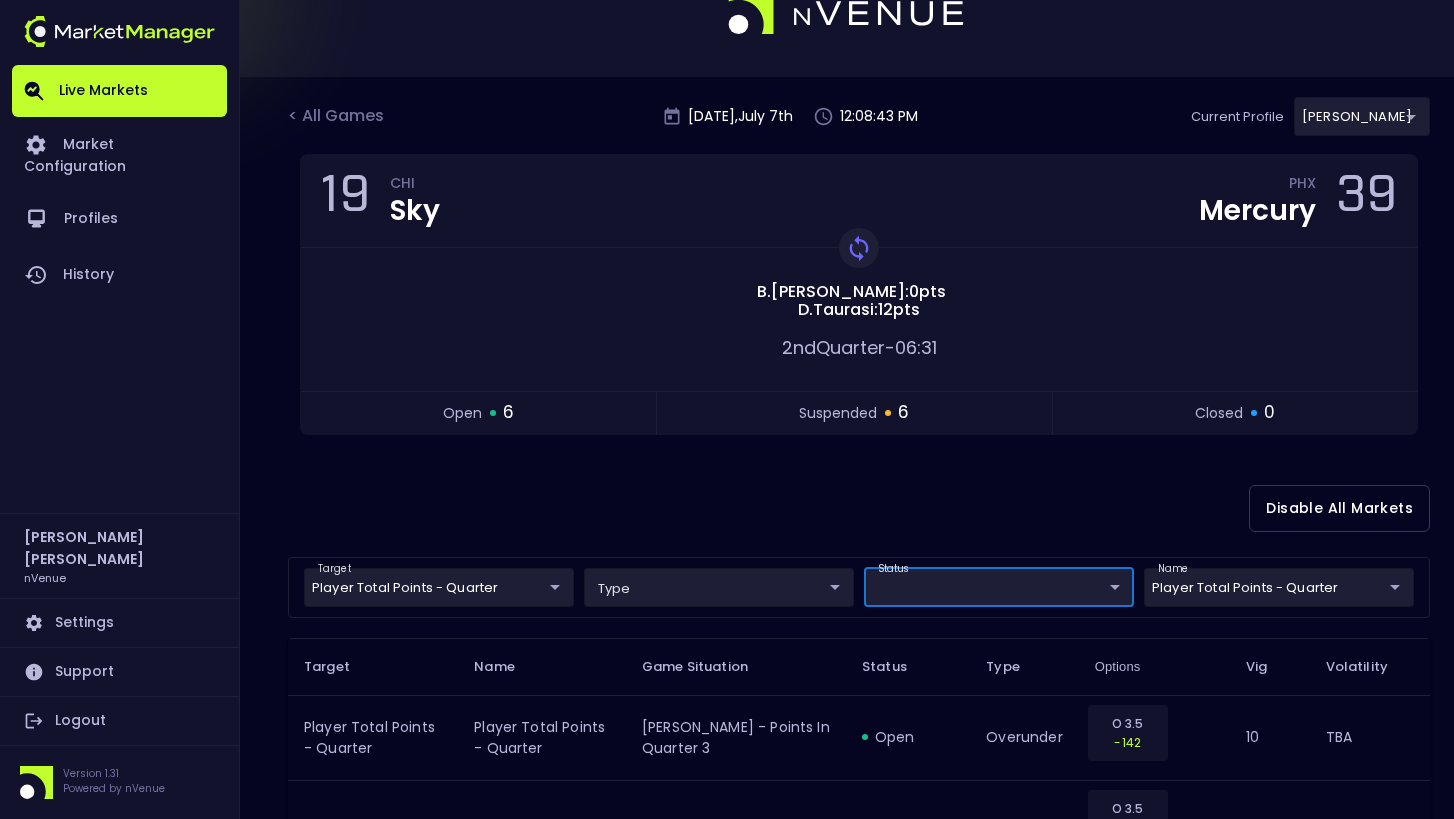 scroll, scrollTop: 0, scrollLeft: 0, axis: both 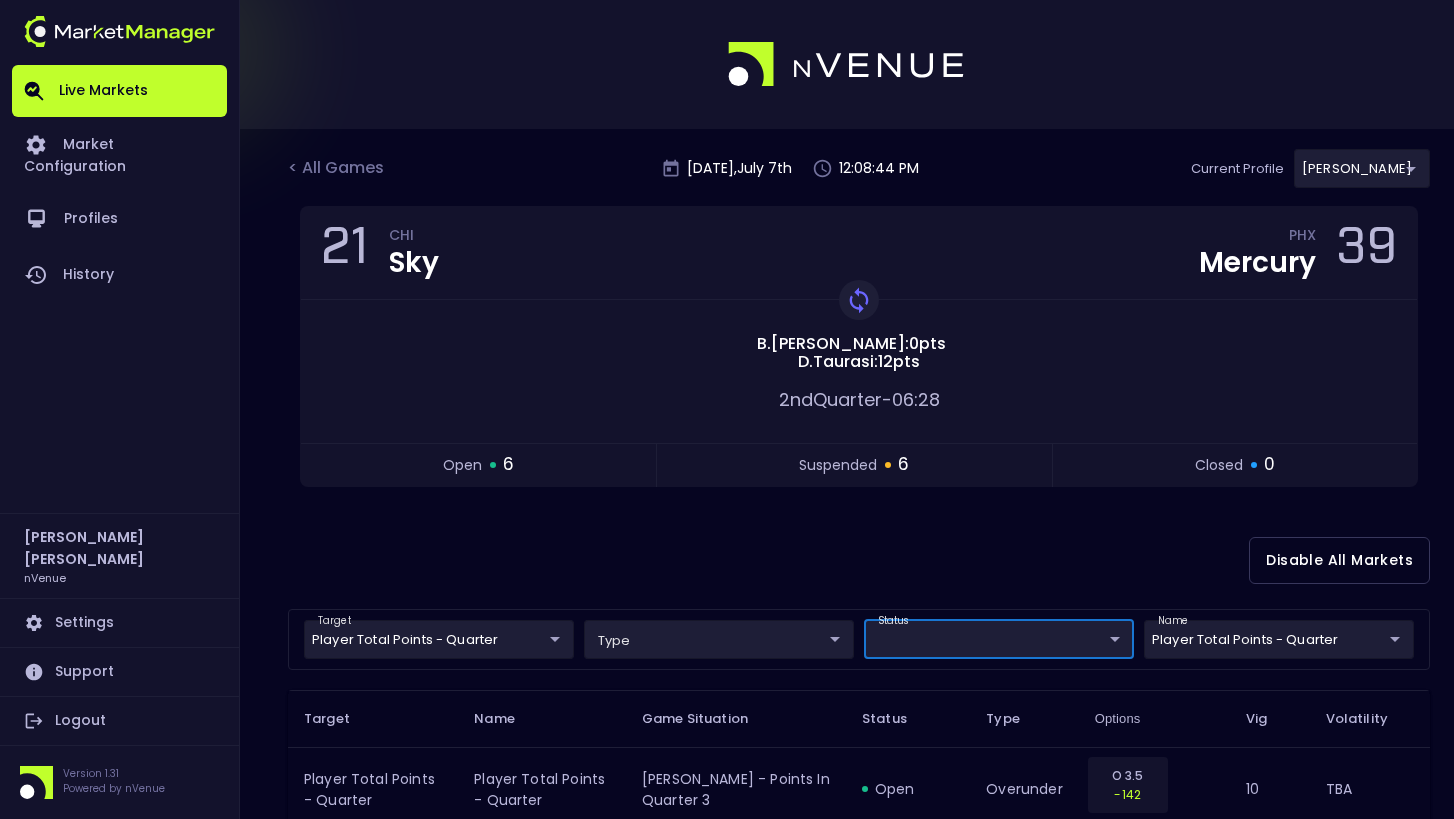 click on "Disable All Markets" at bounding box center (859, 560) 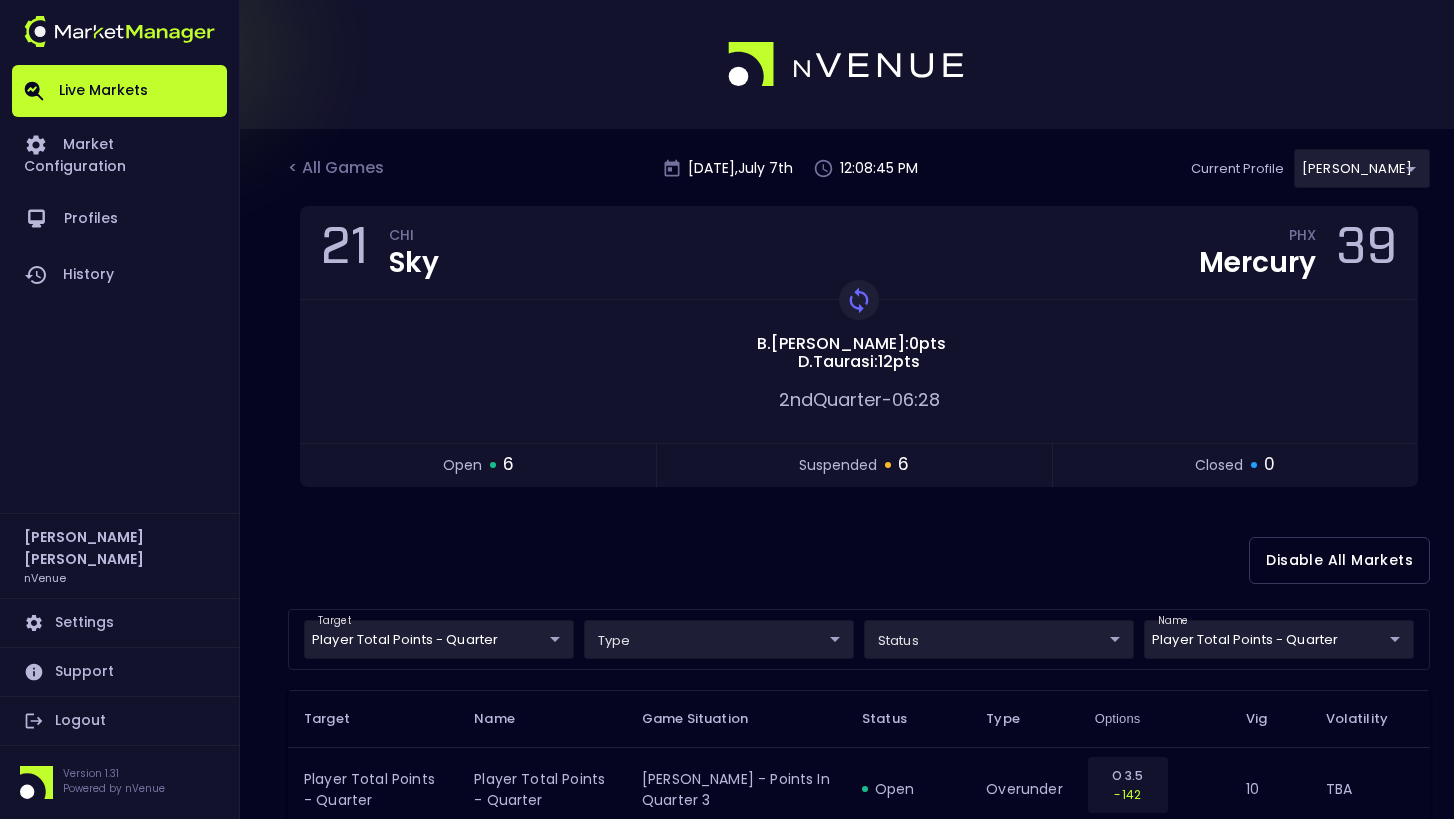 click on "Live Markets Market Configuration Profiles History [PERSON_NAME] nVenue Settings Support Logout   Version 1.31  Powered by nVenue < All Games [DATE] 12:08:45 PM Current Profile [PERSON_NAME] 0a763355-b225-40e6-8c79-2dda4ec7b2cf Select Target Market Status Type Vig Volatility Options Close 21 CHI Sky PHX Mercury 39 Replay Game [PERSON_NAME] :  0  pts [PERSON_NAME] :  12  pts 2nd  Quarter  -  06:28 open 6 suspended 6 closed 0 Disable All Markets target Player Total Points - Quarter Player Total Points - Quarter ​ type ​ ​ status ​ ​ name Player Total Points - Quarter Player Total Points - Quarter ​ Target Name Game Situation Status Type Options Vig Volatility Player Total Points - Quarter Player Total Points - Quarter [PERSON_NAME] - Points in Quarter 3  open overunder O 3.5 -142 10 TBA Player Total Points - Quarter Player Total Points - Quarter [PERSON_NAME] - Points in Quarter 3  open overunder O 3.5 -112 U 3.5 -10000 4 TBA Player Total Points - Quarter Player Total Points - Quarter open O 6.5 4" at bounding box center [727, 1120] 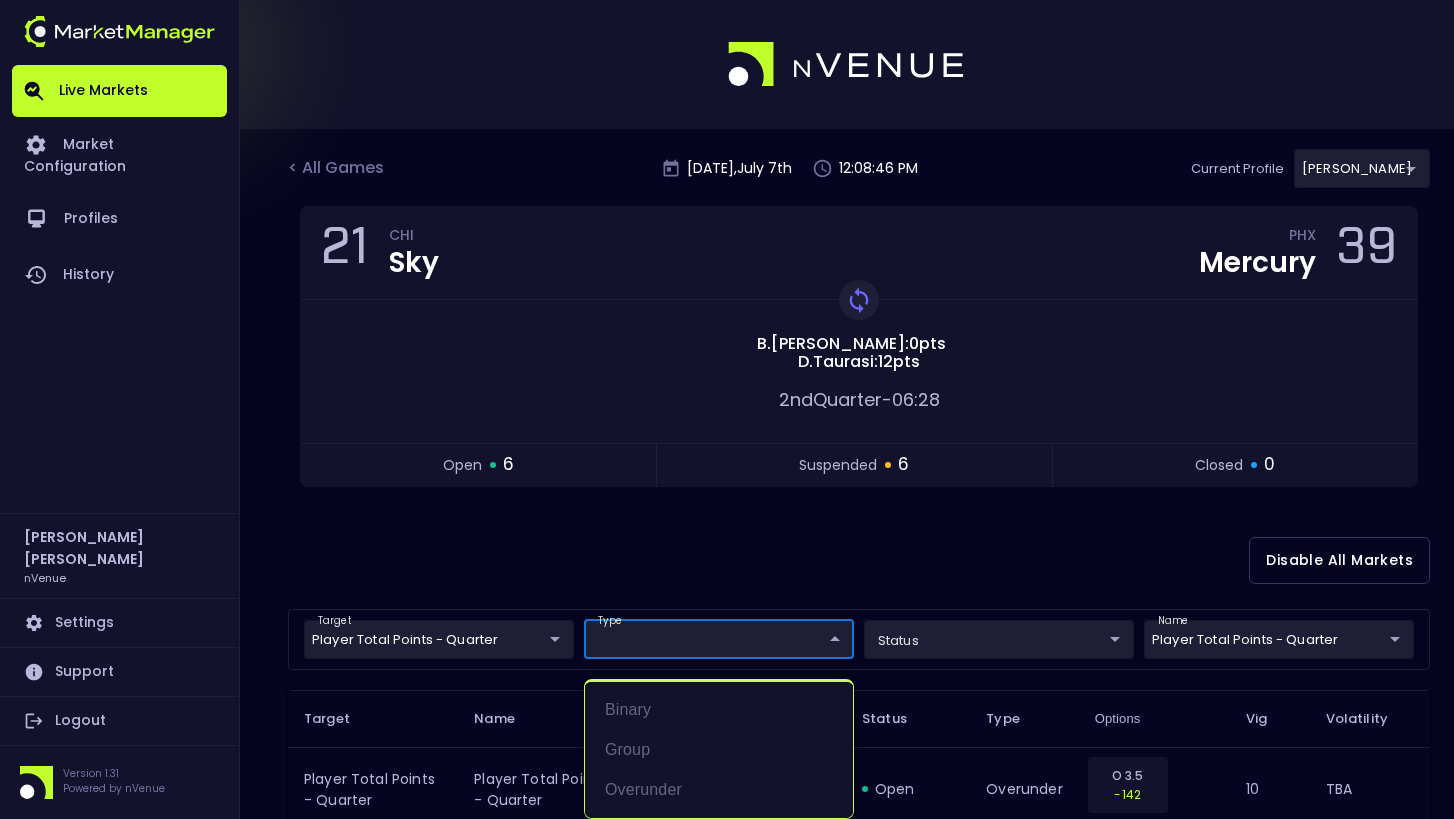 click at bounding box center [727, 409] 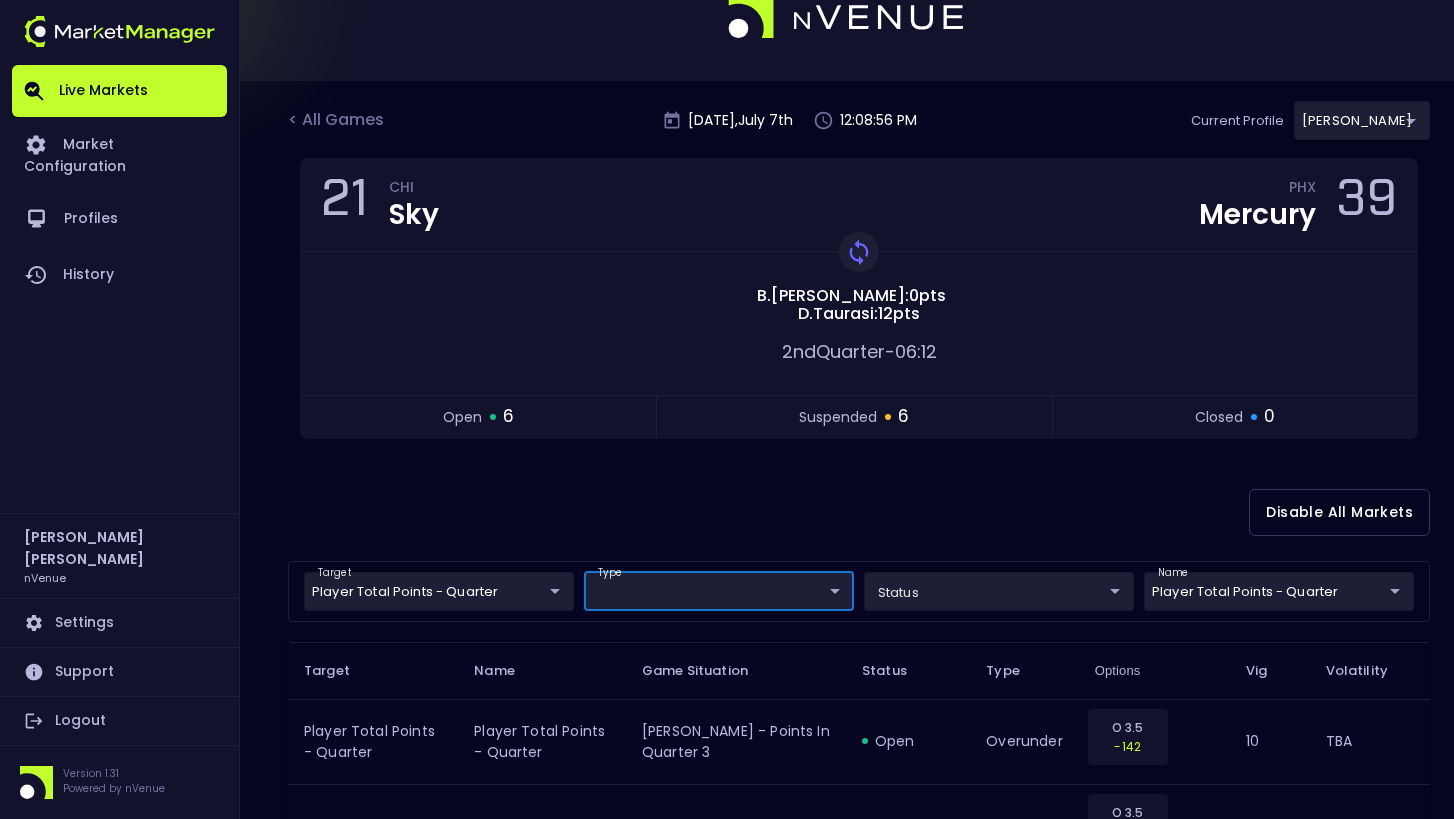 scroll, scrollTop: 18, scrollLeft: 0, axis: vertical 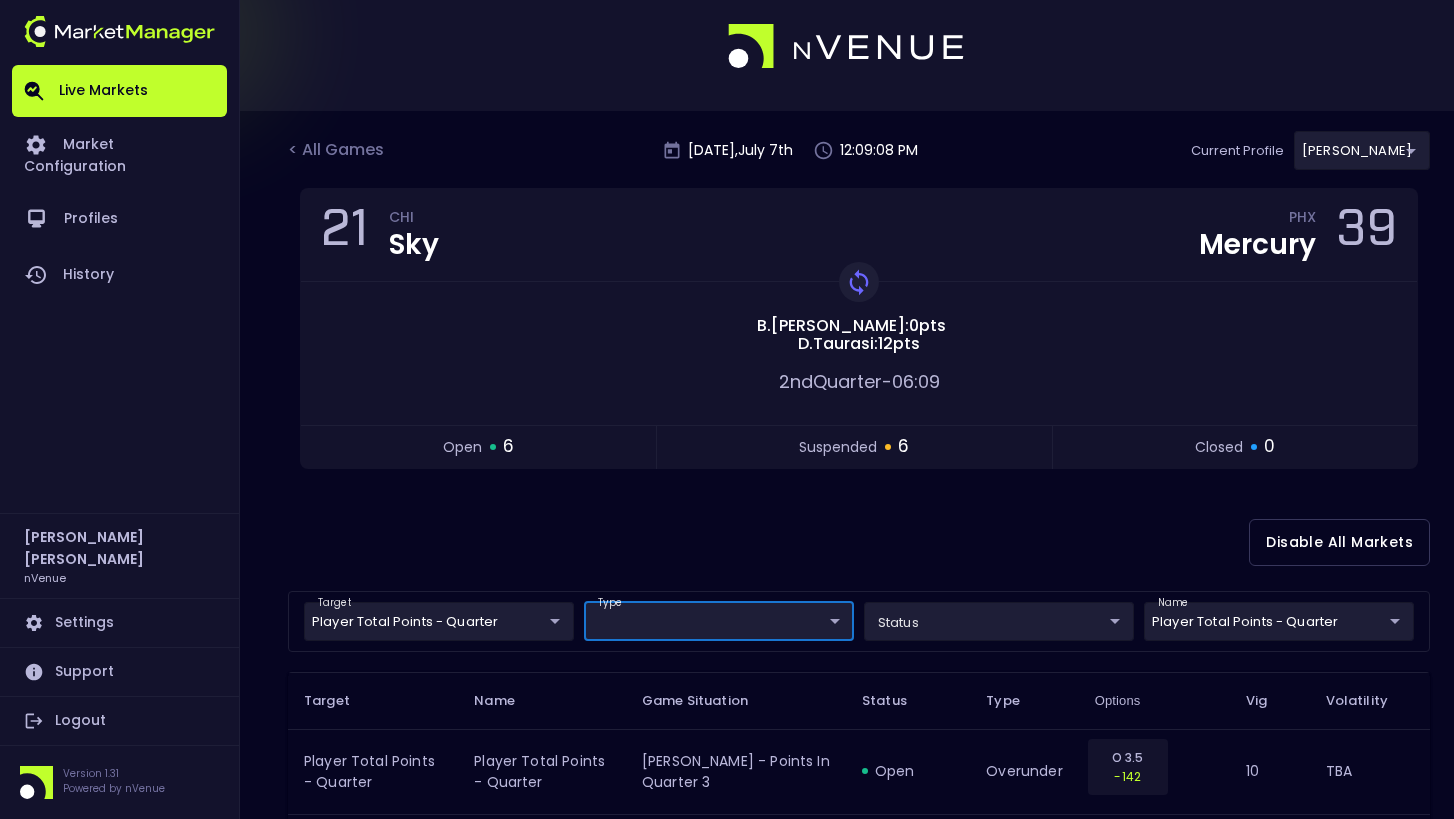 click on "Disable All Markets" at bounding box center [859, 542] 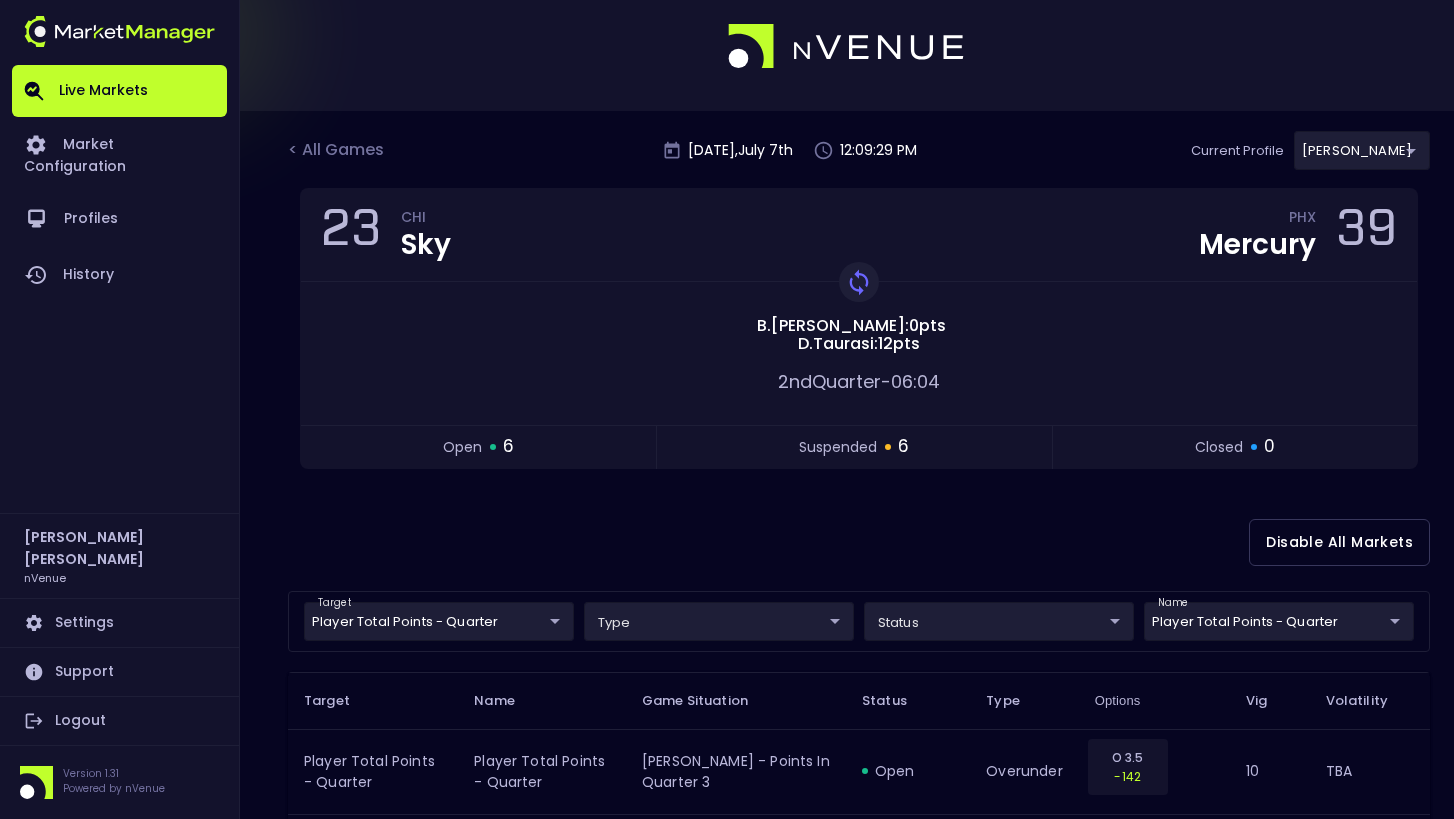 click on "Disable All Markets" at bounding box center (859, 542) 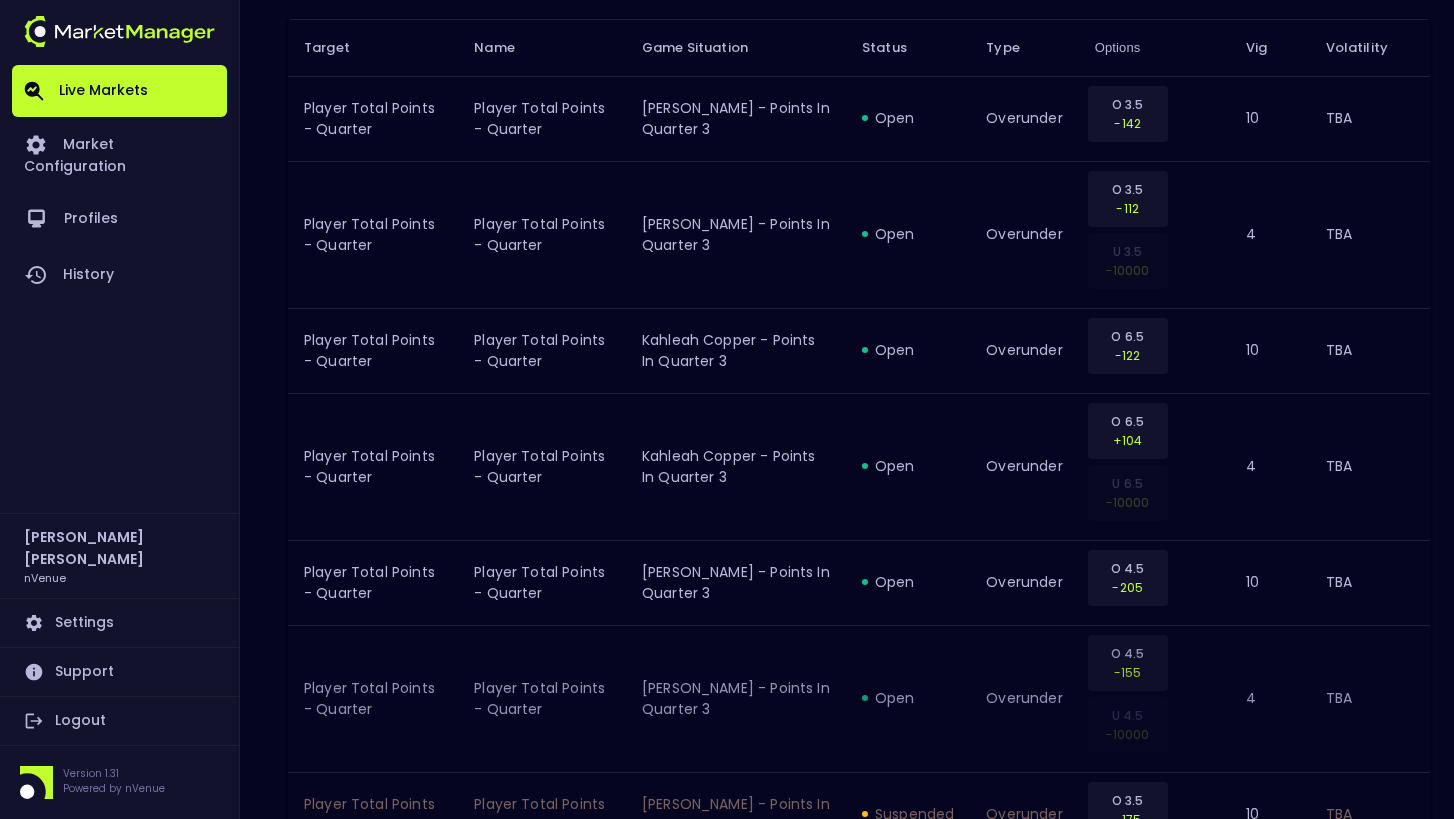 scroll, scrollTop: 663, scrollLeft: 0, axis: vertical 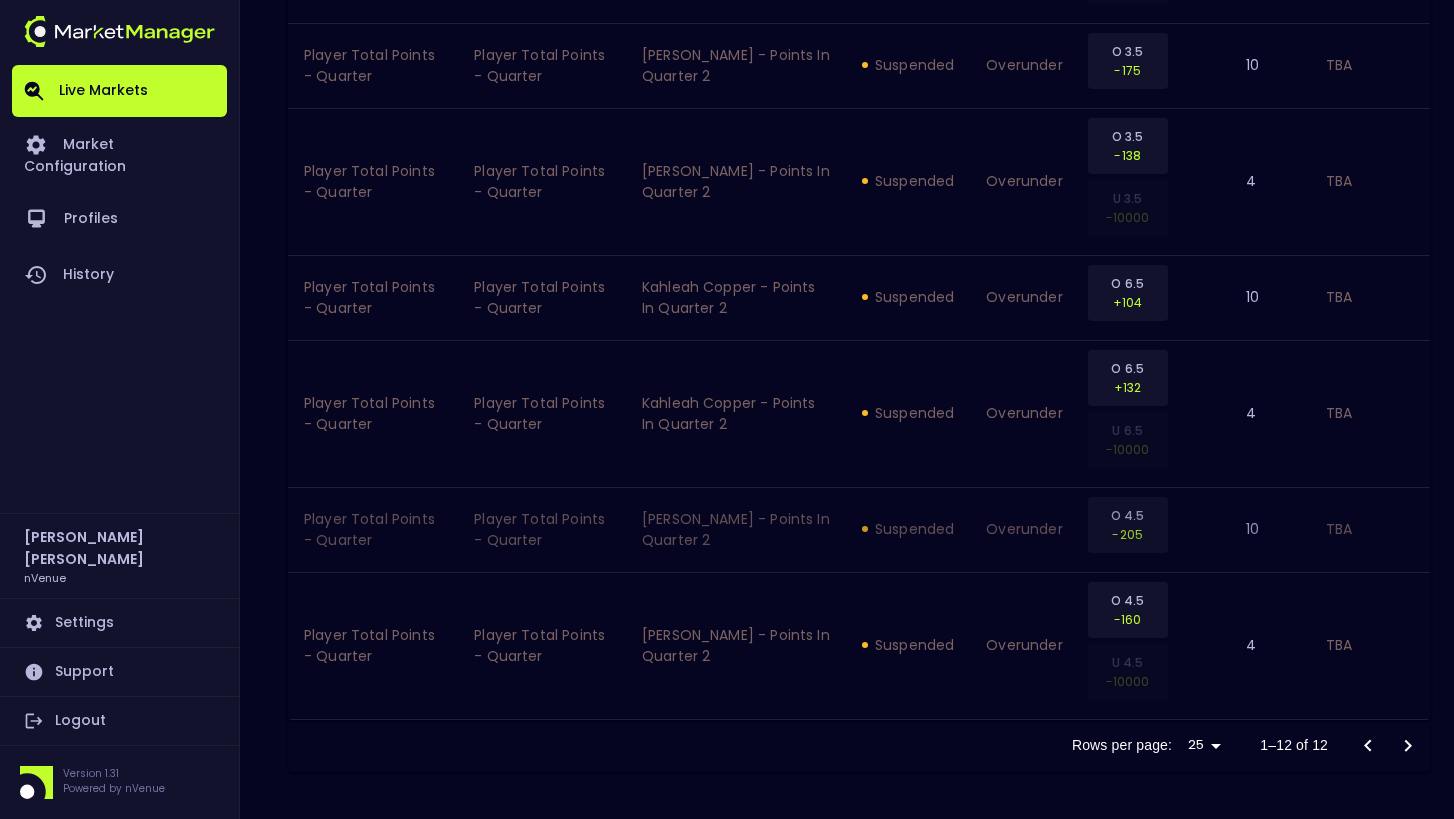 click on "[PERSON_NAME] - Points in Quarter 2" at bounding box center (736, 529) 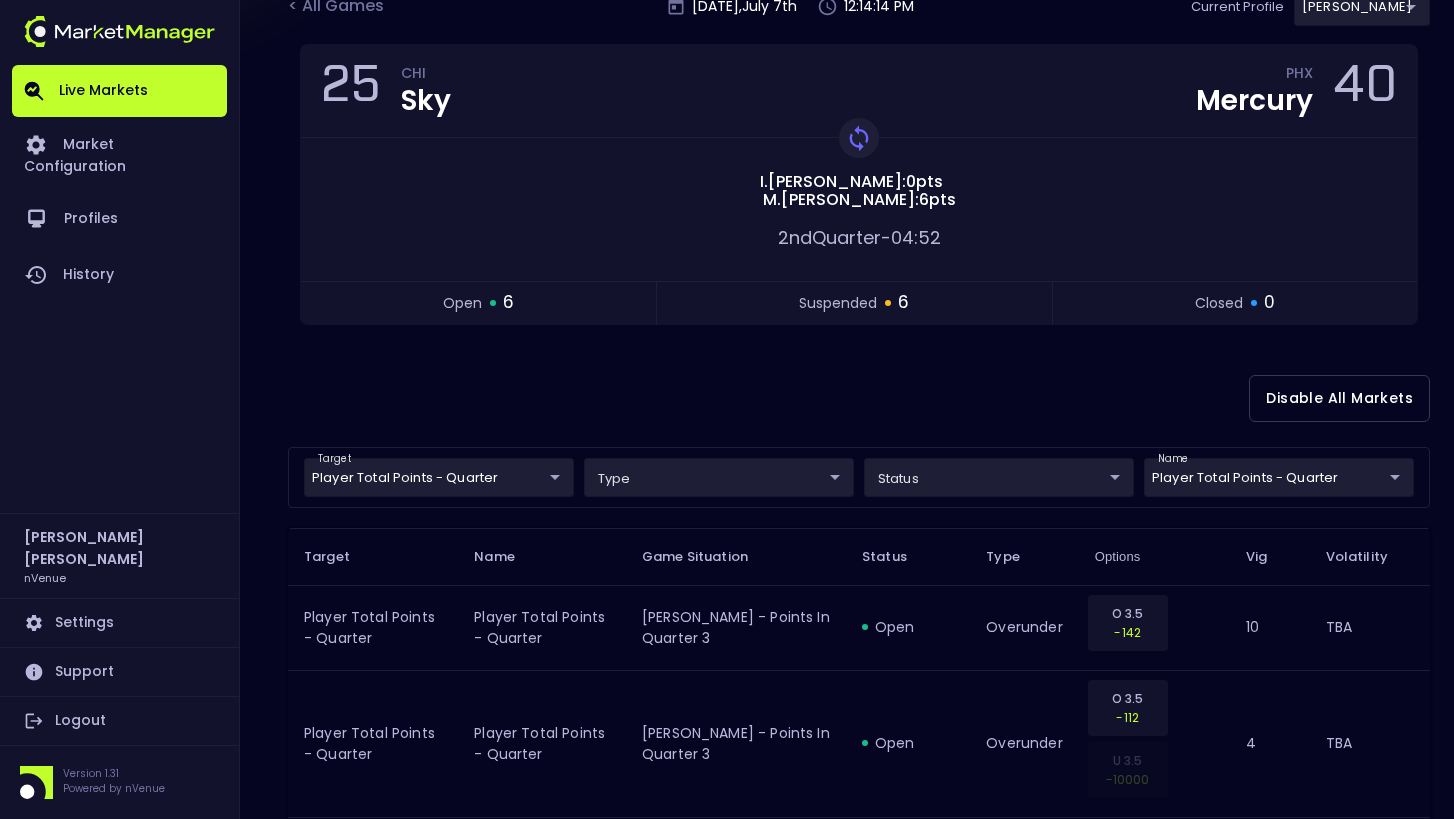 scroll, scrollTop: 0, scrollLeft: 0, axis: both 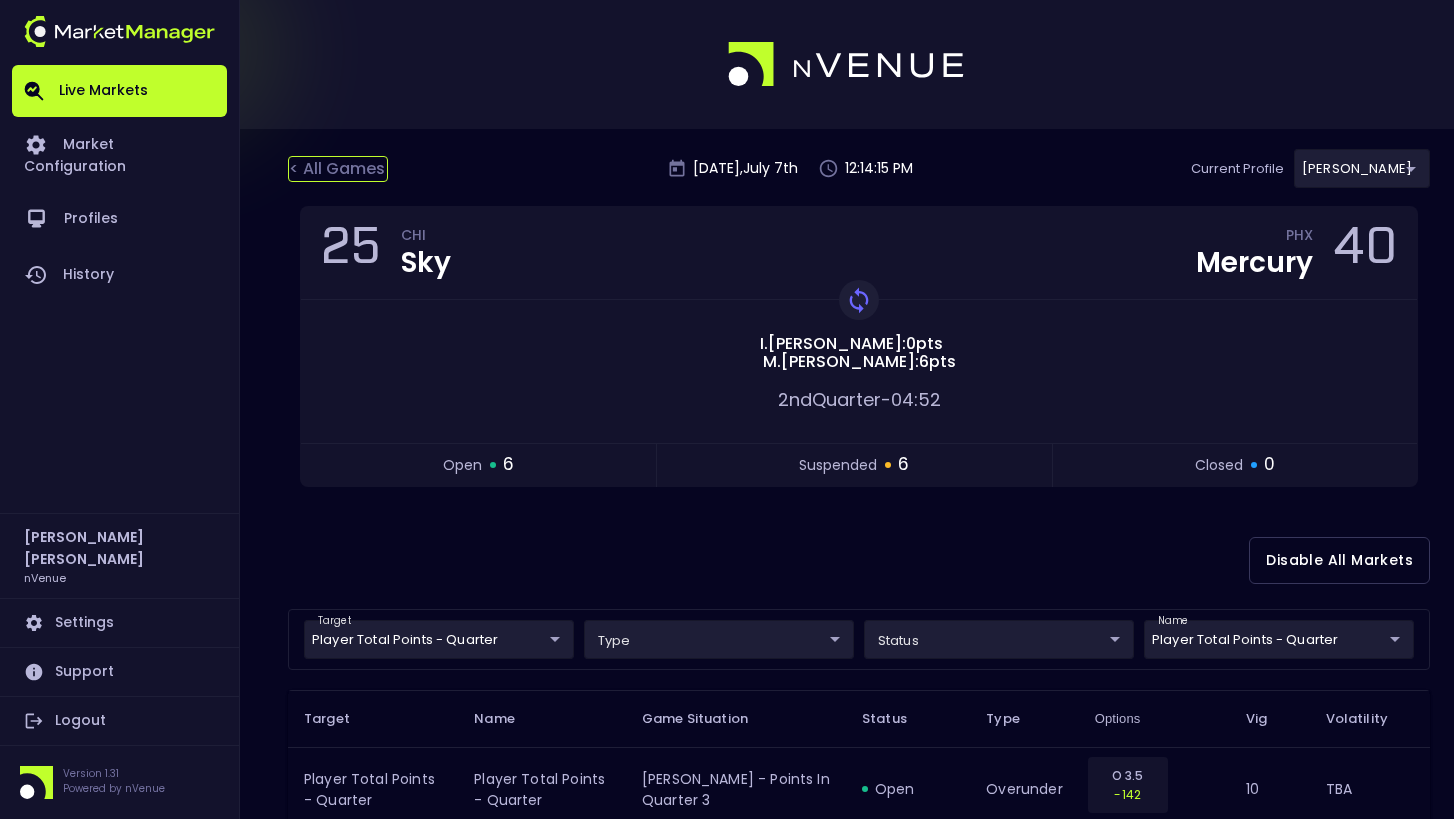 click on "< All Games" at bounding box center [338, 169] 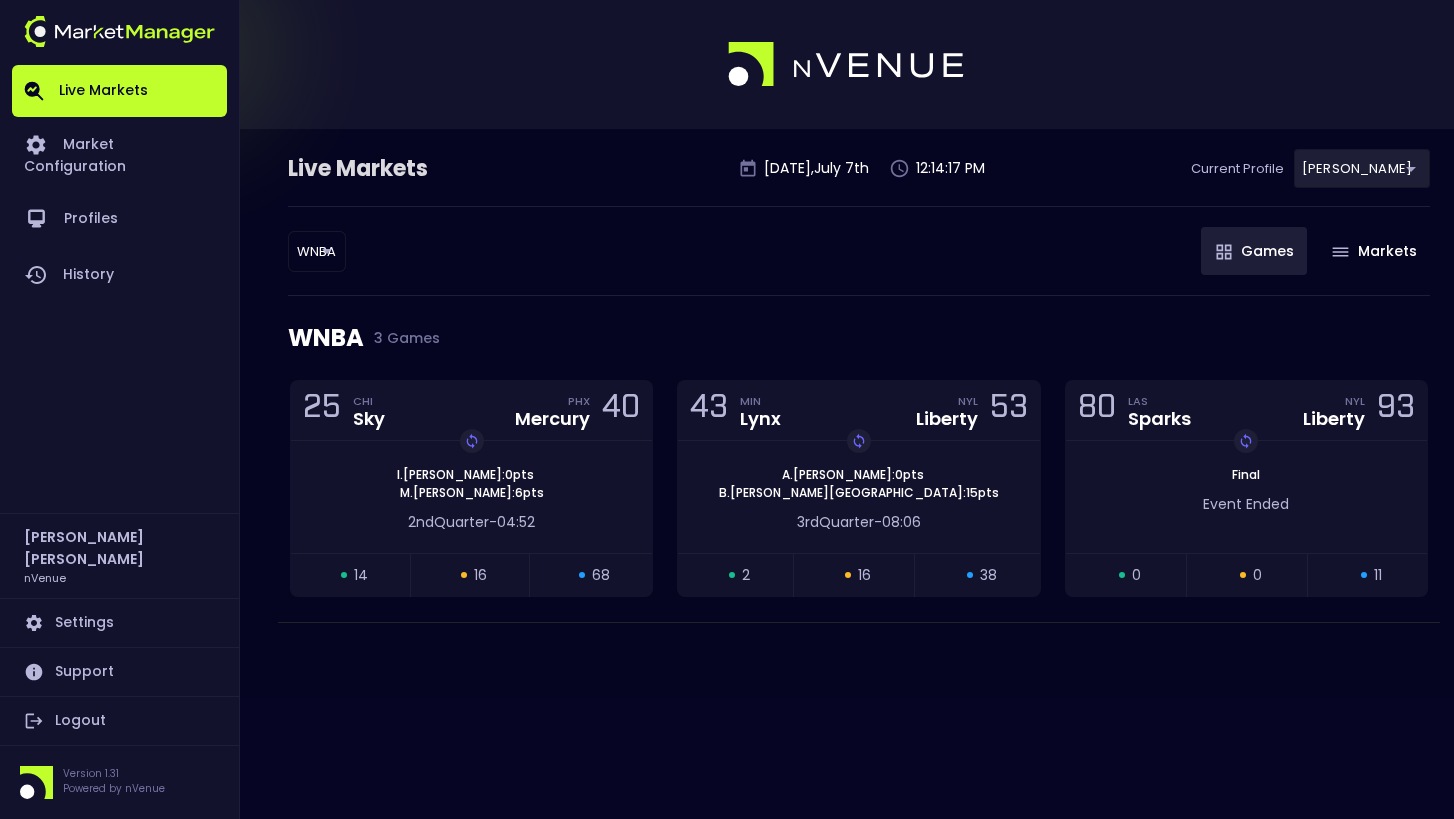 click on "Live Markets Market Configuration Profiles History [PERSON_NAME] nVenue Settings Support Logout   Version 1.31  Powered by nVenue Live Markets [DATE] 12:14:17 PM Current Profile [PERSON_NAME] 0a763355-b225-40e6-8c79-2dda4ec7b2cf Select WNBA WNBA ​  Games  Markets WNBA   3   Games 25 CHI Sky PHX Mercury 40 Replay Game [PERSON_NAME] :  0  pts [PERSON_NAME] :  6  pts 2nd  Quarter  -  04:52 open 14 suspended 16 closed 68 43 MIN Lynx NYL Liberty 53 Replay Game [PERSON_NAME] :  0  pts [PERSON_NAME][GEOGRAPHIC_DATA] :  15  pts 3rd  Quarter  -  08:06 open 2 suspended 16 closed 38 [GEOGRAPHIC_DATA] Liberty 93 Replay Game Final Event Ended open 0 suspended 0 closed 11" at bounding box center [727, 409] 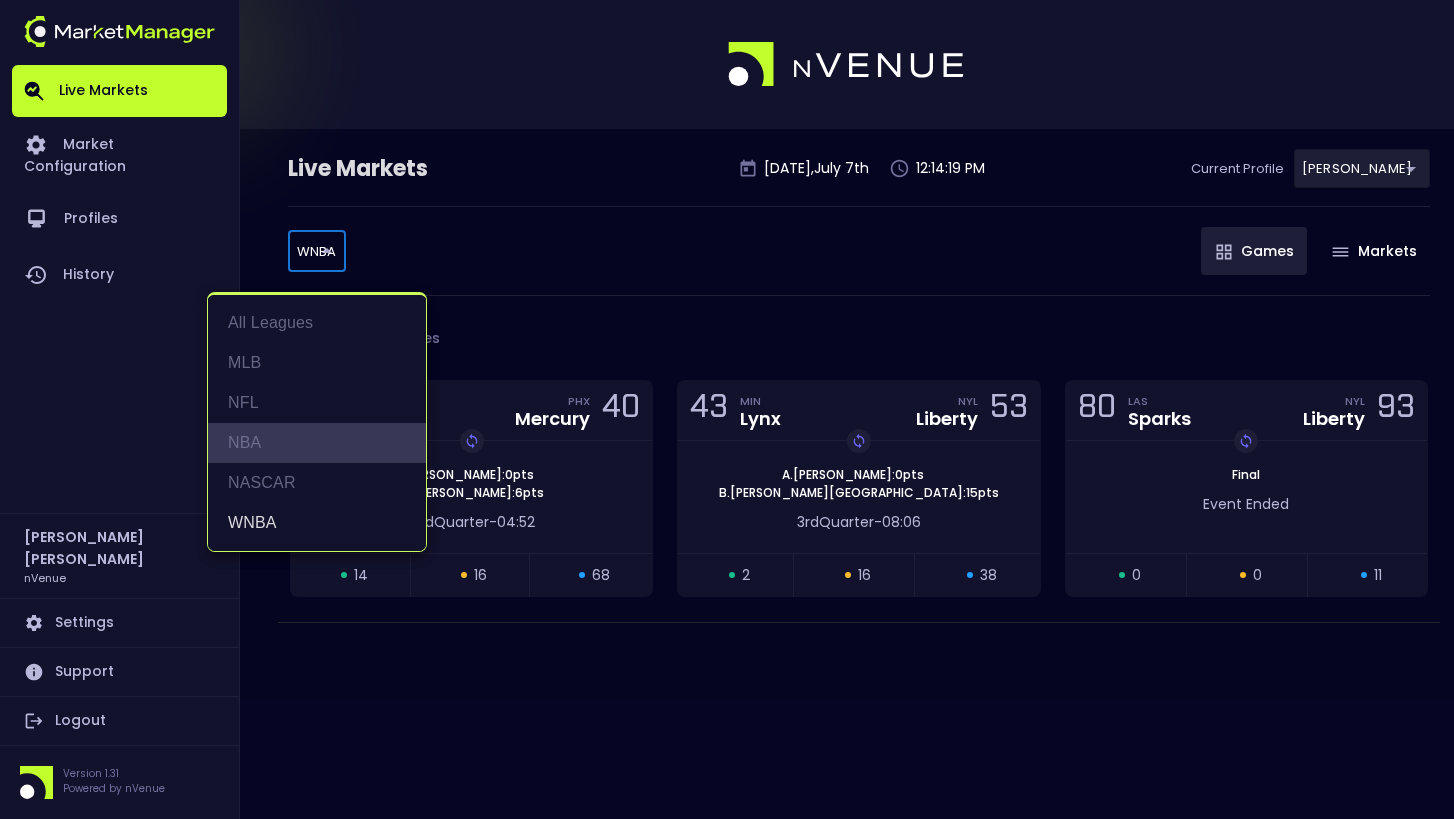 click on "NBA" at bounding box center [317, 443] 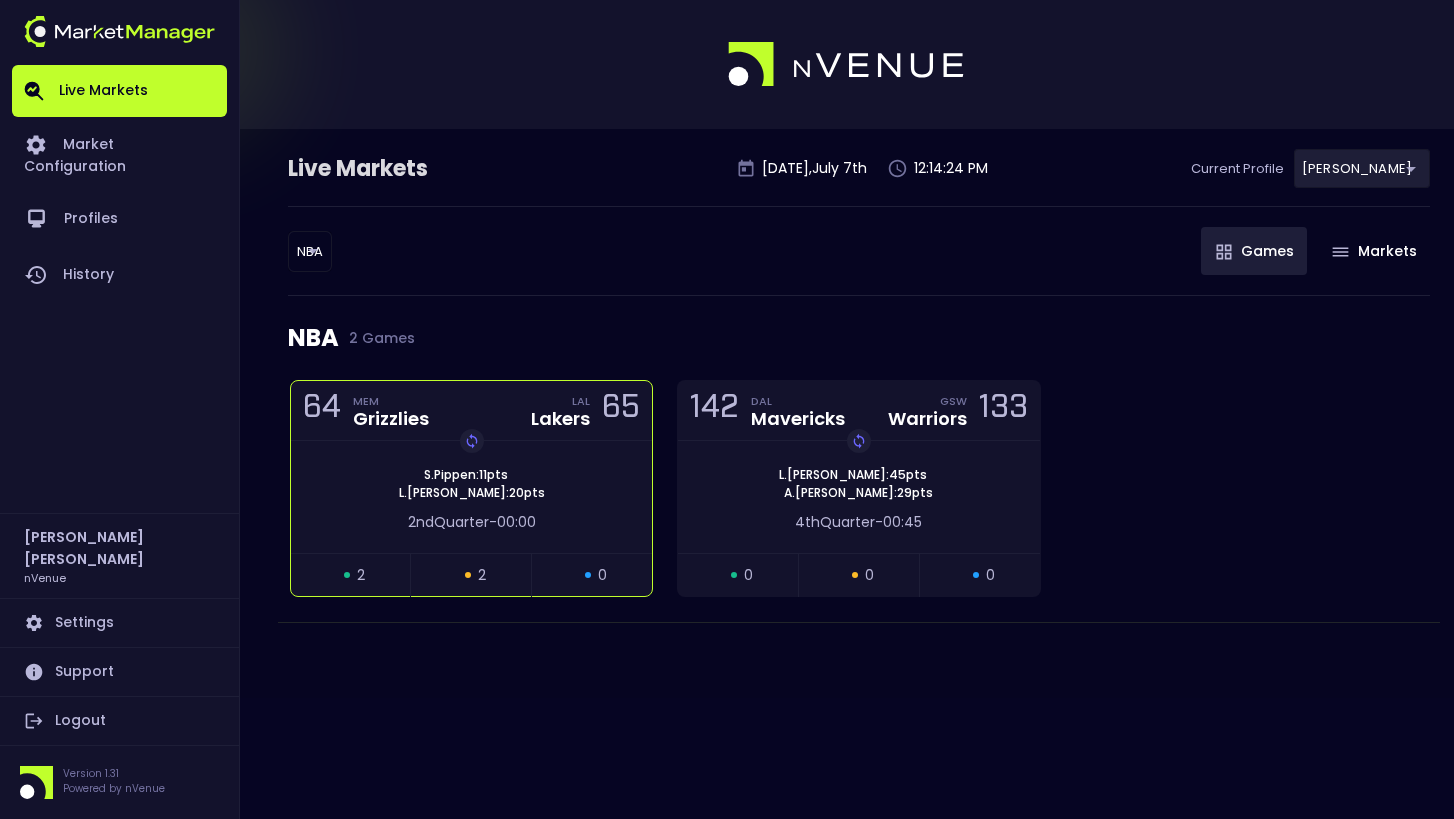 click on "00:00" at bounding box center [516, 522] 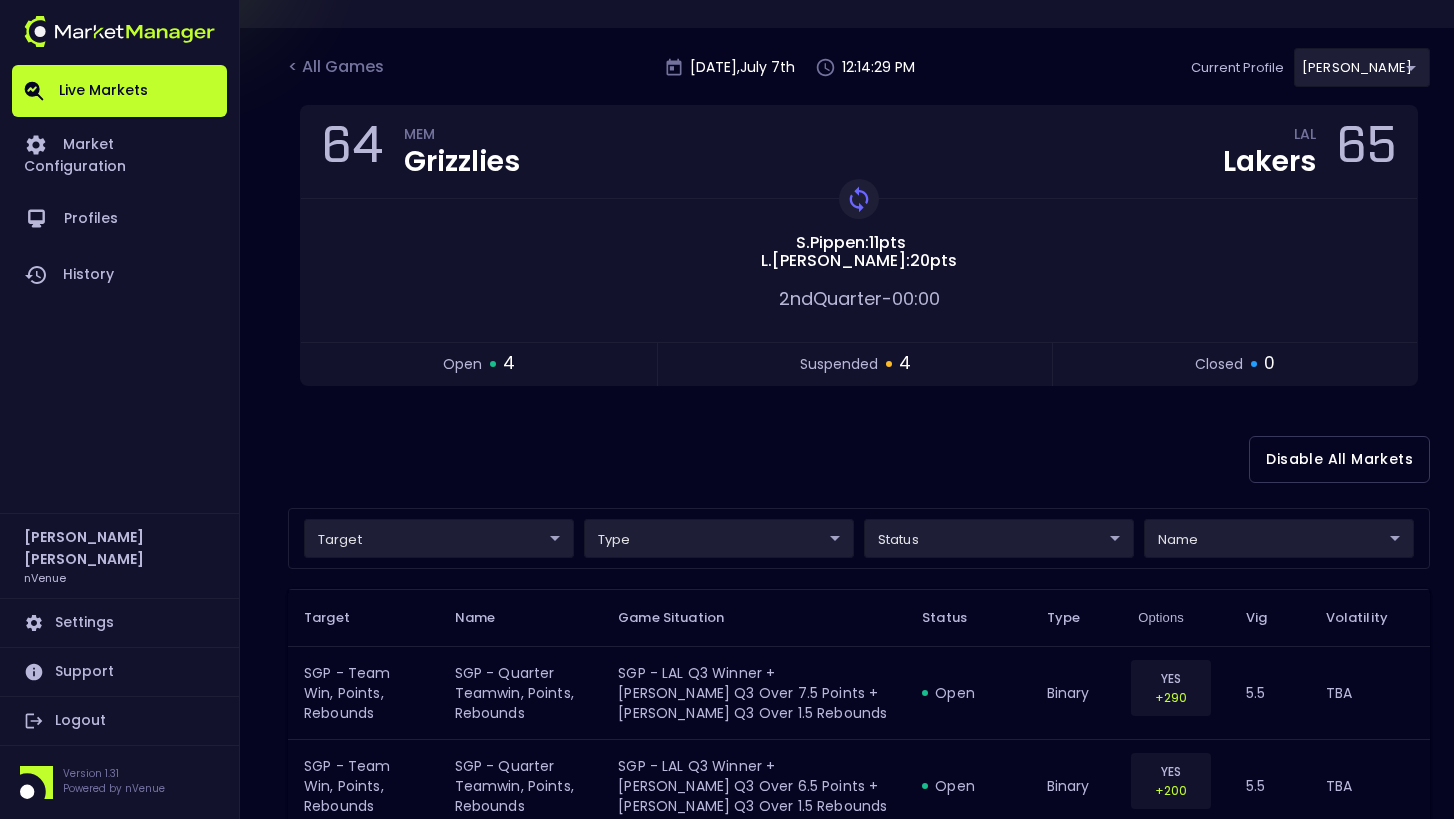 scroll, scrollTop: 111, scrollLeft: 0, axis: vertical 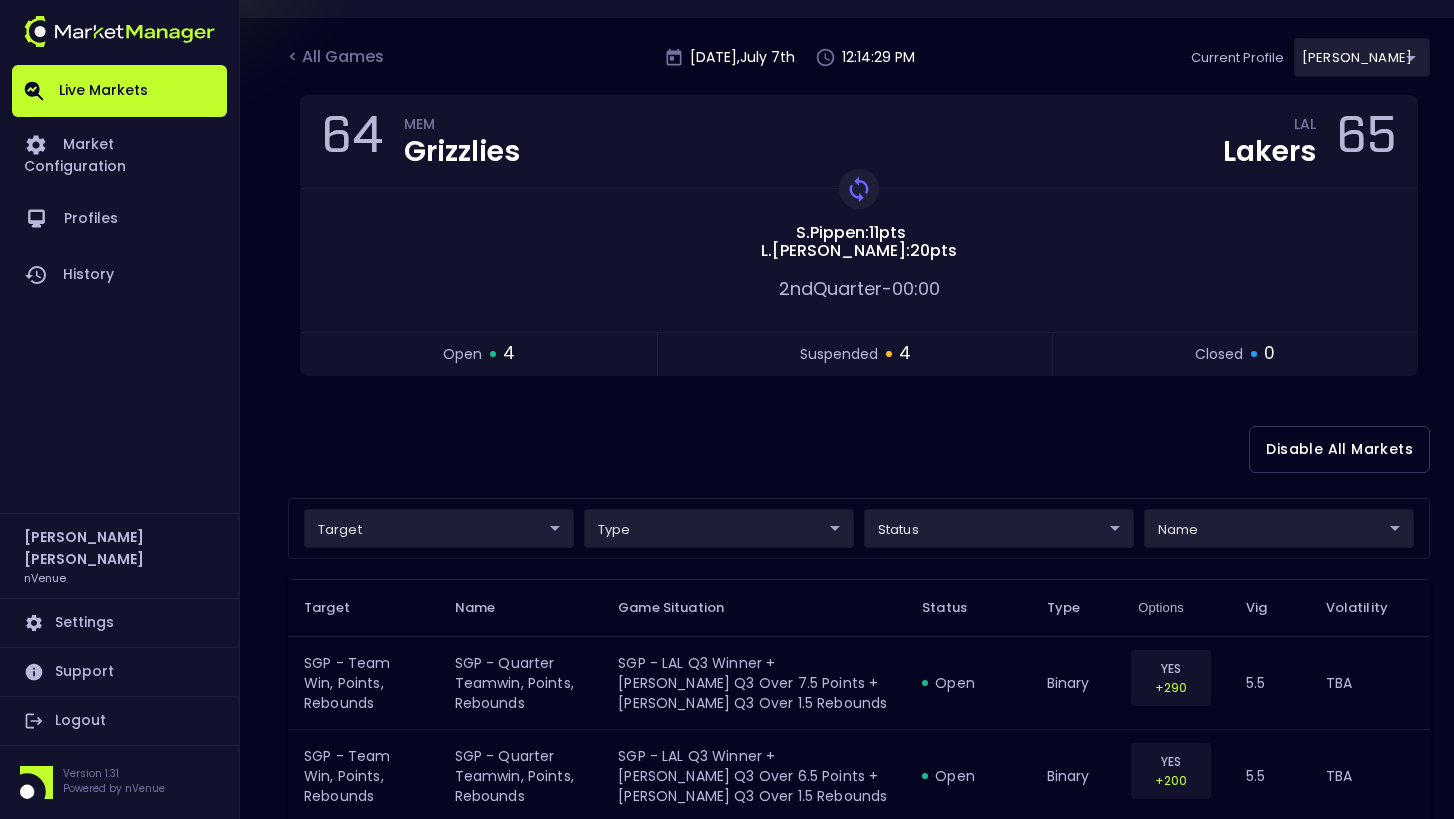click on "target ​ ​ type ​ ​ status ​ ​ name ​ ​" at bounding box center (859, 528) 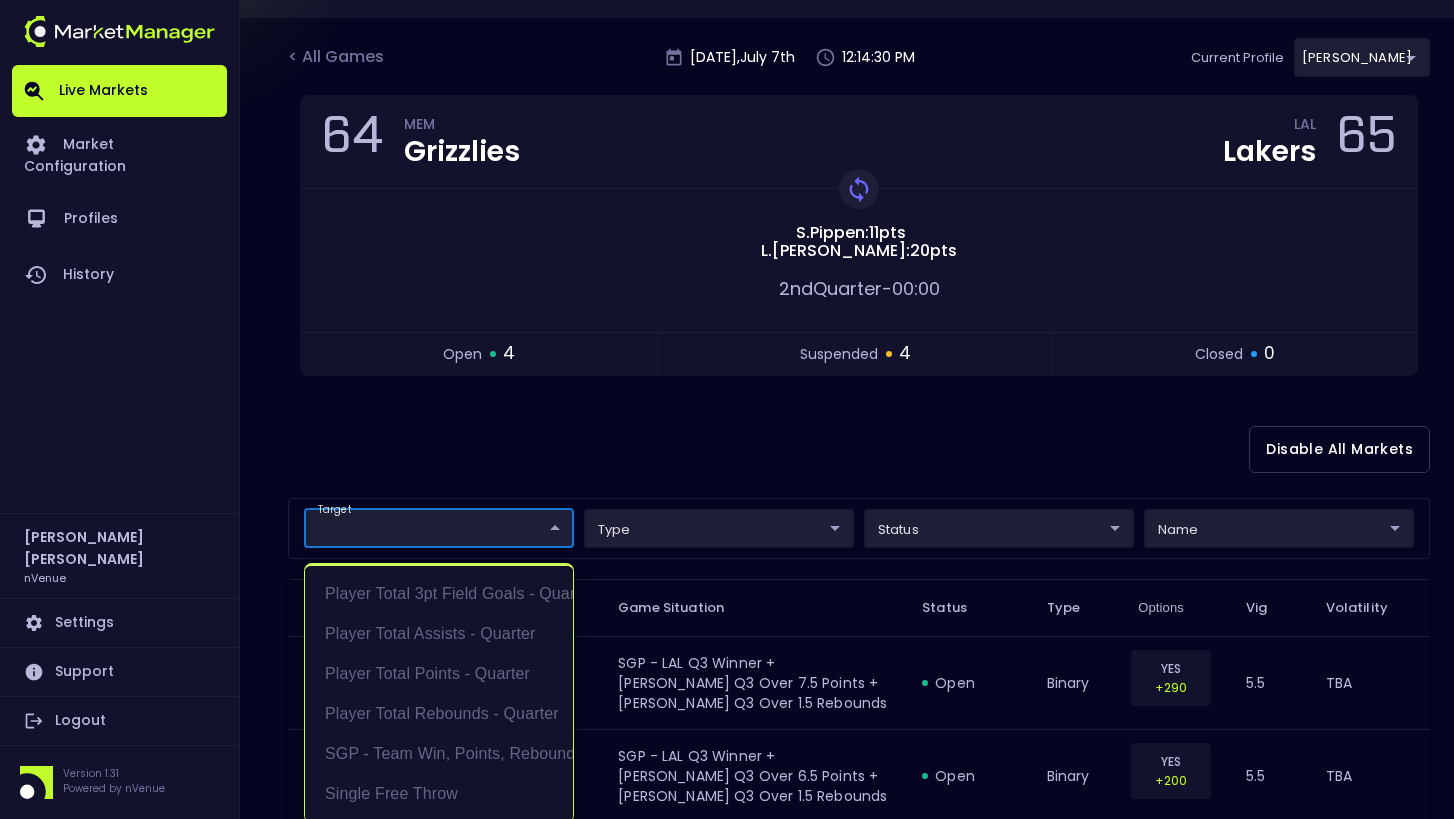 click on "Live Markets Market Configuration Profiles History [PERSON_NAME] nVenue Settings Support Logout   Version 1.31  Powered by nVenue < All Games [DATE] 12:14:30 PM Current Profile [PERSON_NAME] 0a763355-b225-40e6-8c79-2dda4ec7b2cf Select Target Market Status Type Vig Volatility Options Close 64 MEM Grizzlies LAL Lakers 65 Replay Game [PERSON_NAME] :  11  pts [PERSON_NAME] :  20  pts 2nd  Quarter  -  00:00 open 4 suspended 4 closed 0 Disable All Markets target ​ ​ type ​ ​ status ​ ​ name ​ ​ Target Name Game Situation Status Type Options Vig Volatility SGP - Team Win, Points, Rebounds SGP - Quarter Teamwin, Points, Rebounds SGP - LAL Q3 Winner + [PERSON_NAME] Q3 Over 7.5 Points + [PERSON_NAME] Q3 Over 1.5 Rebounds  open binary YES +290 5.5 TBA SGP - Team Win, Points, Rebounds SGP - Quarter Teamwin, Points, Rebounds SGP - LAL Q3 Winner + [PERSON_NAME] Q3 Over 6.5 Points + [PERSON_NAME] Q3 Over 1.5 Rebounds  open binary YES +200 5.5 TBA SGP - Team Win, Points, Rebounds open binary YES +235 5.5 25" at bounding box center [727, 705] 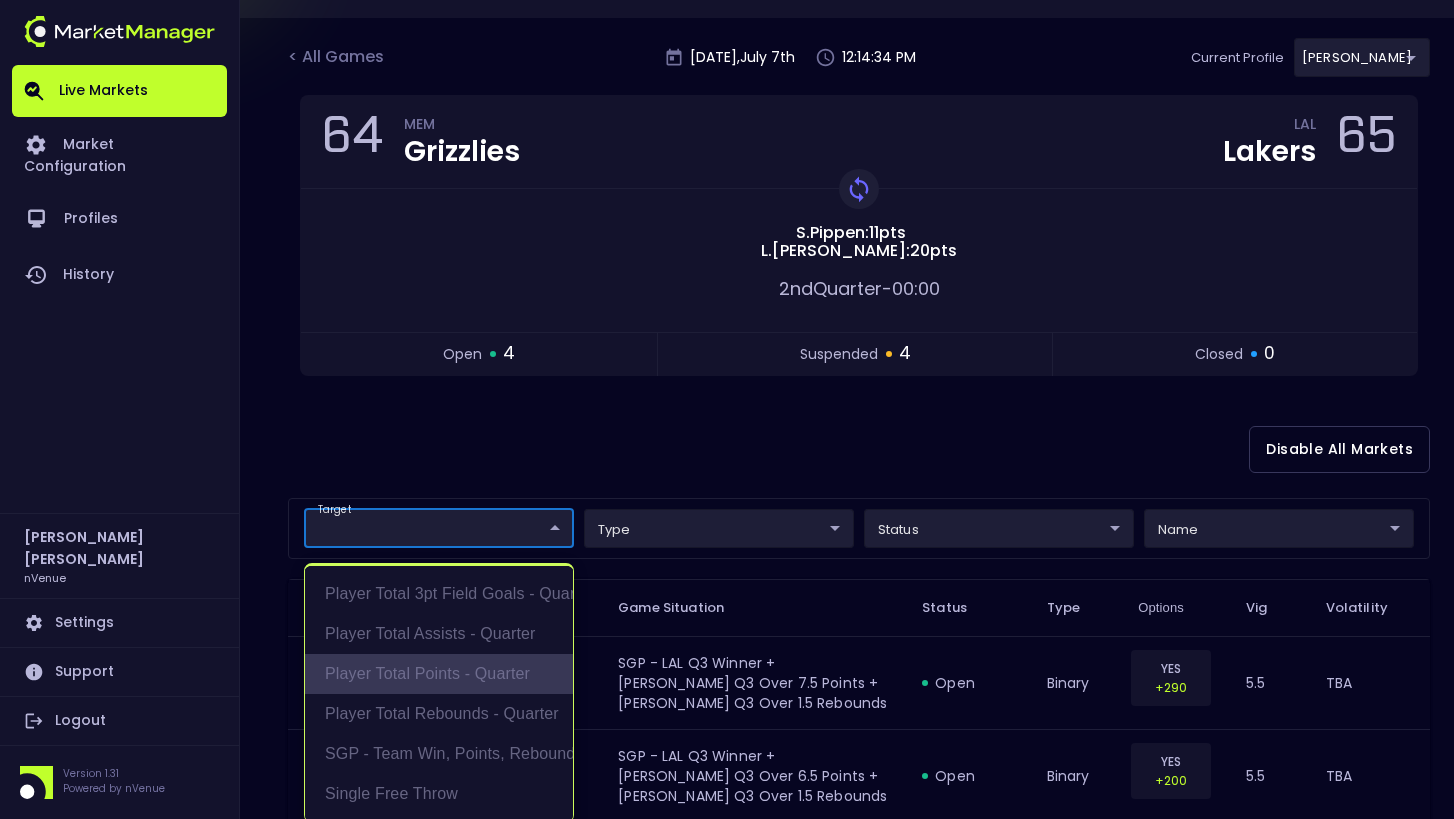 click on "Player Total Points - Quarter" at bounding box center [439, 674] 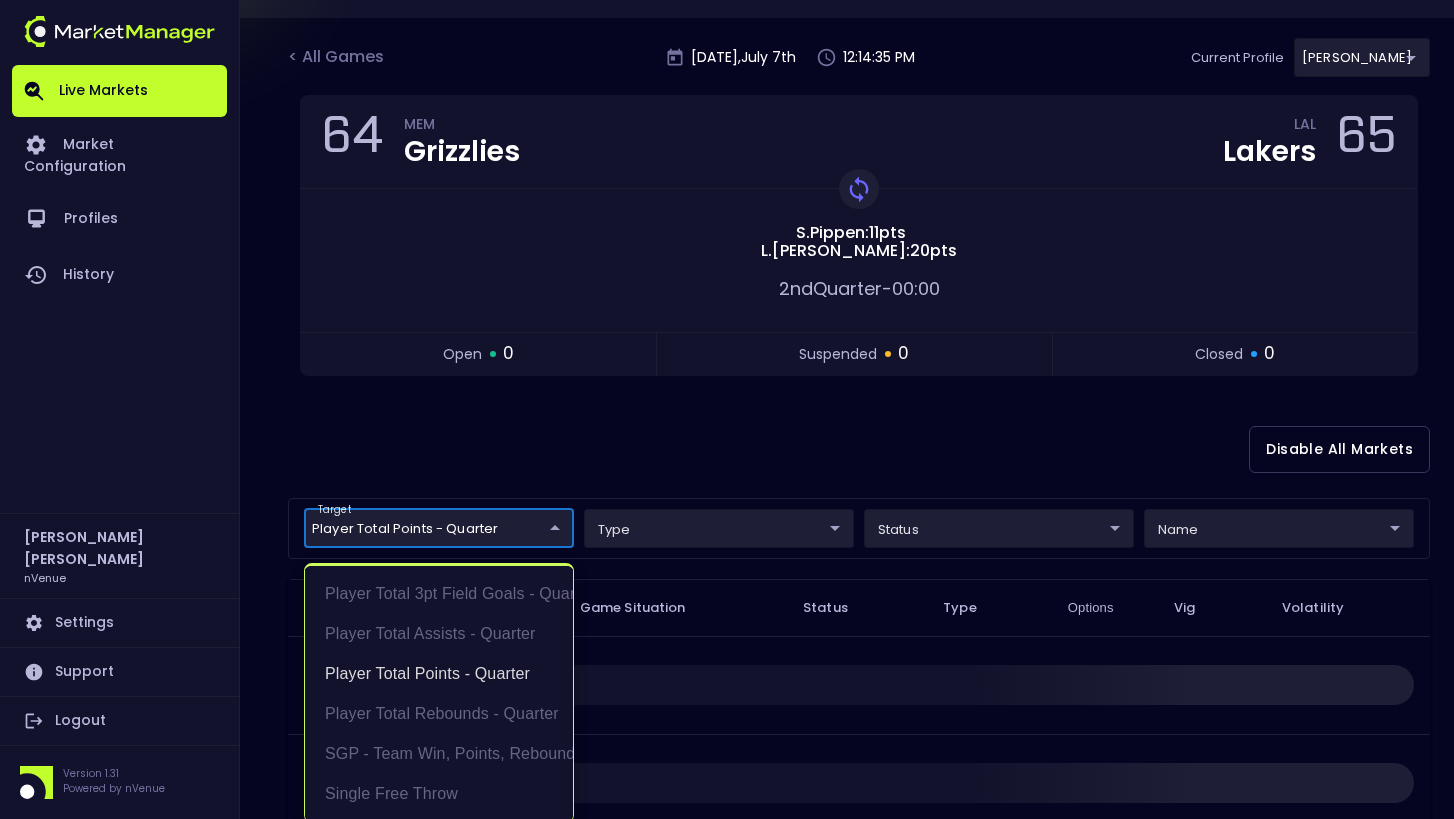click at bounding box center (727, 409) 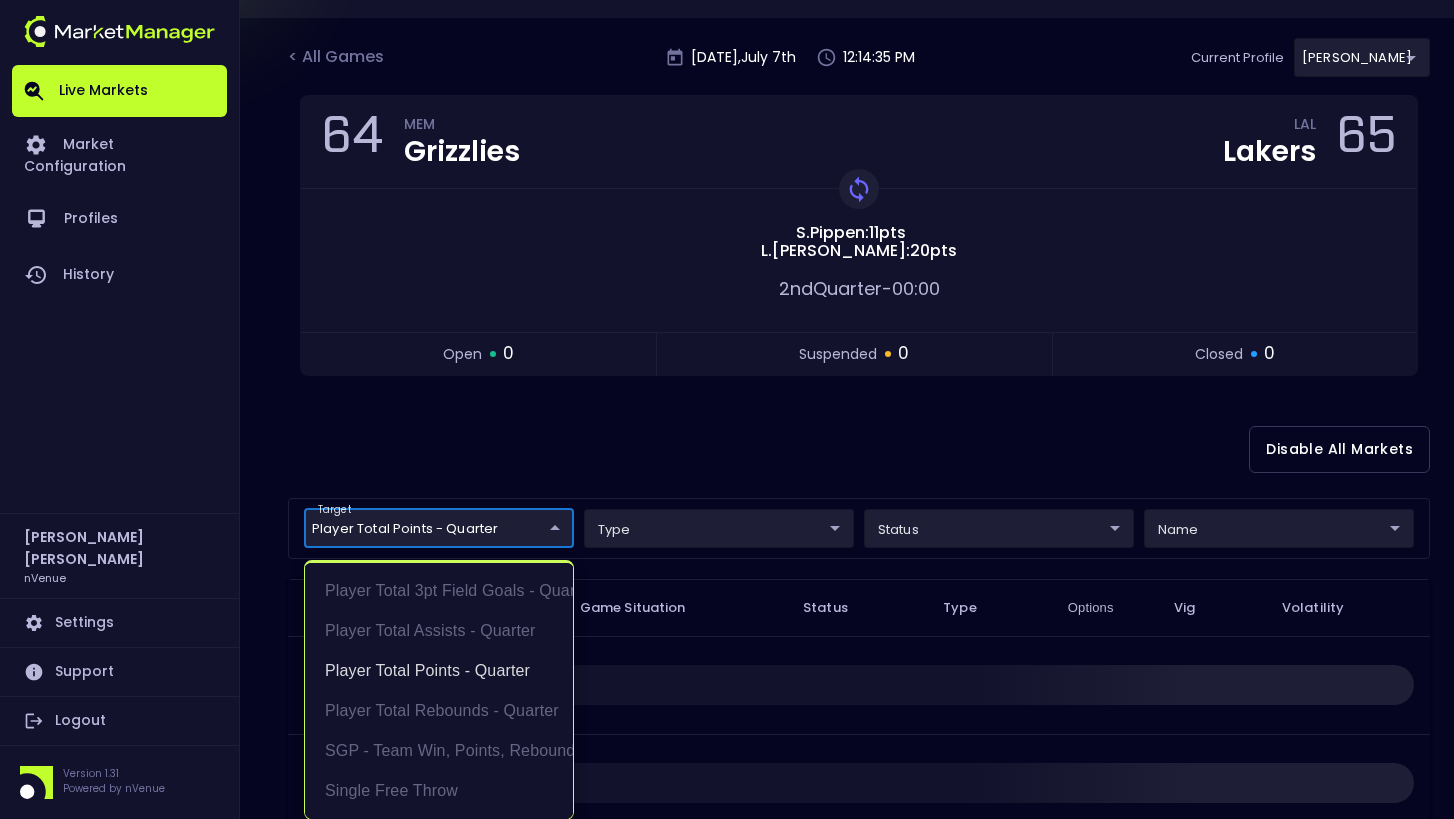 scroll, scrollTop: 0, scrollLeft: 0, axis: both 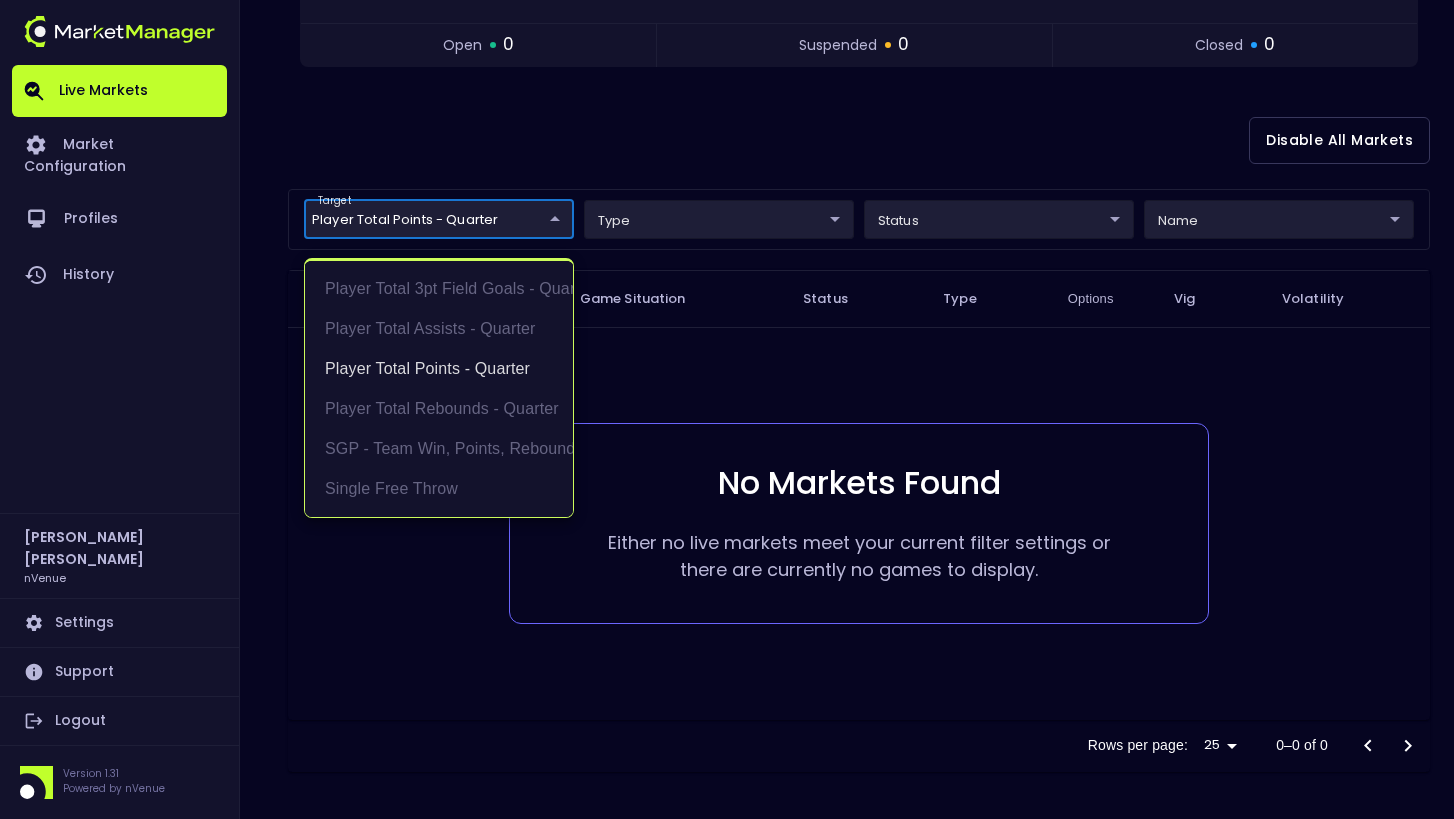click on "Live Markets Market Configuration Profiles History [PERSON_NAME] nVenue Settings Support Logout   Version 1.31  Powered by nVenue < All Games [DATE] 12:14:51 PM Current Profile [PERSON_NAME] 0a763355-b225-40e6-8c79-2dda4ec7b2cf Select Target Market Status Type Vig Volatility Options Close 64 MEM Grizzlies LAL Lakers 65 Replay Game [PERSON_NAME] :  11  pts [PERSON_NAME] :  20  pts 2nd  Quarter  -  00:00 open 0 suspended 0 closed 0 Disable All Markets target Player Total Points - Quarter Player Total Points - Quarter ​ type ​ ​ status ​ ​ name ​ ​ Target Name Game Situation Status Type Options Vig Volatility No Markets Found Either no live markets meet your current filter settings or there are currently no games to display. Rows per page: 25 25 0–0 of 0 Player Total 3pt Field Goals - Quarter Player Total Assists - Quarter Player Total Points - Quarter Player Total Rebounds - Quarter SGP - Team Win, Points, Rebounds Single Free Throw" at bounding box center [727, 200] 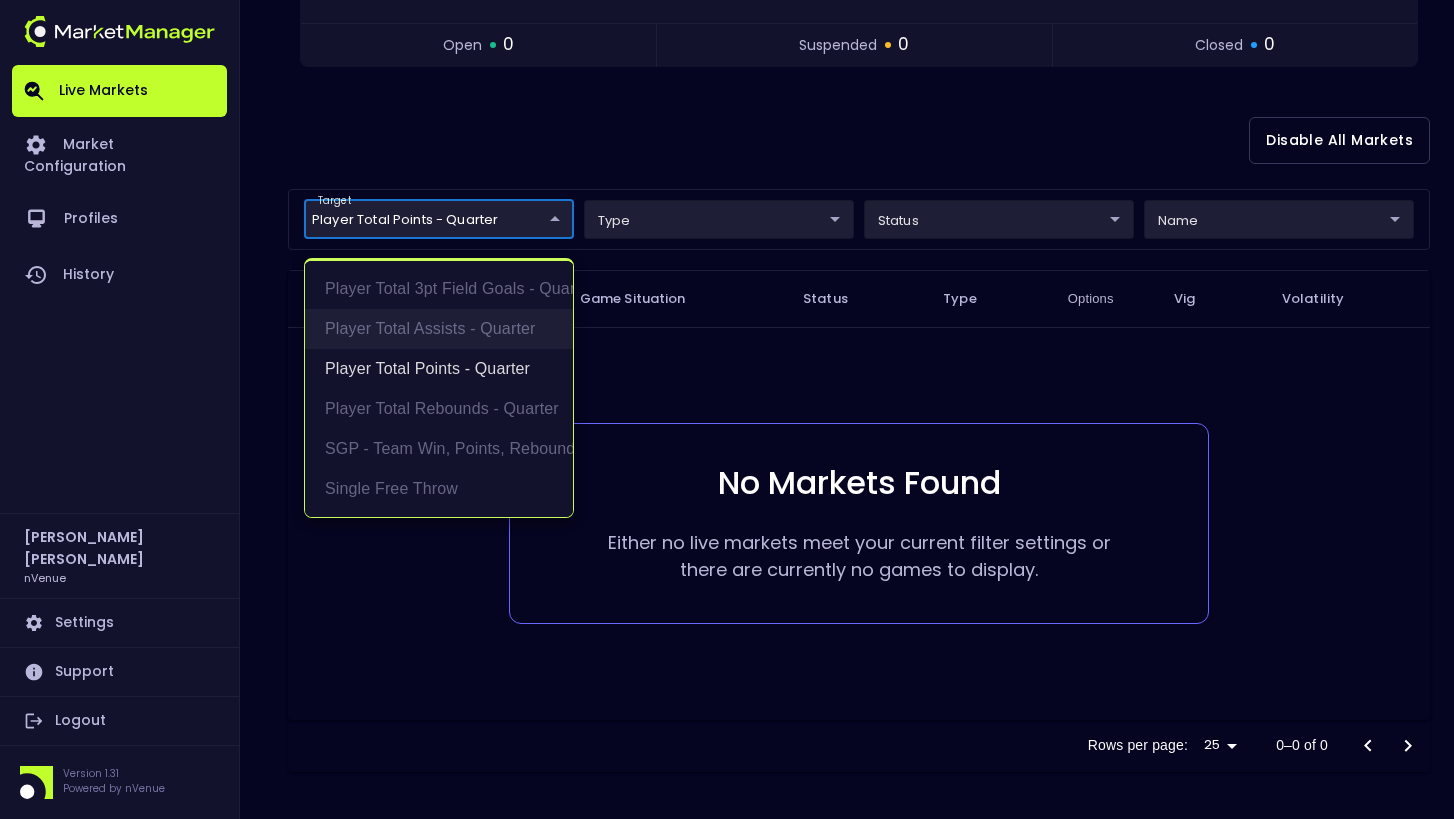 click on "Player Total Assists - Quarter" at bounding box center [439, 329] 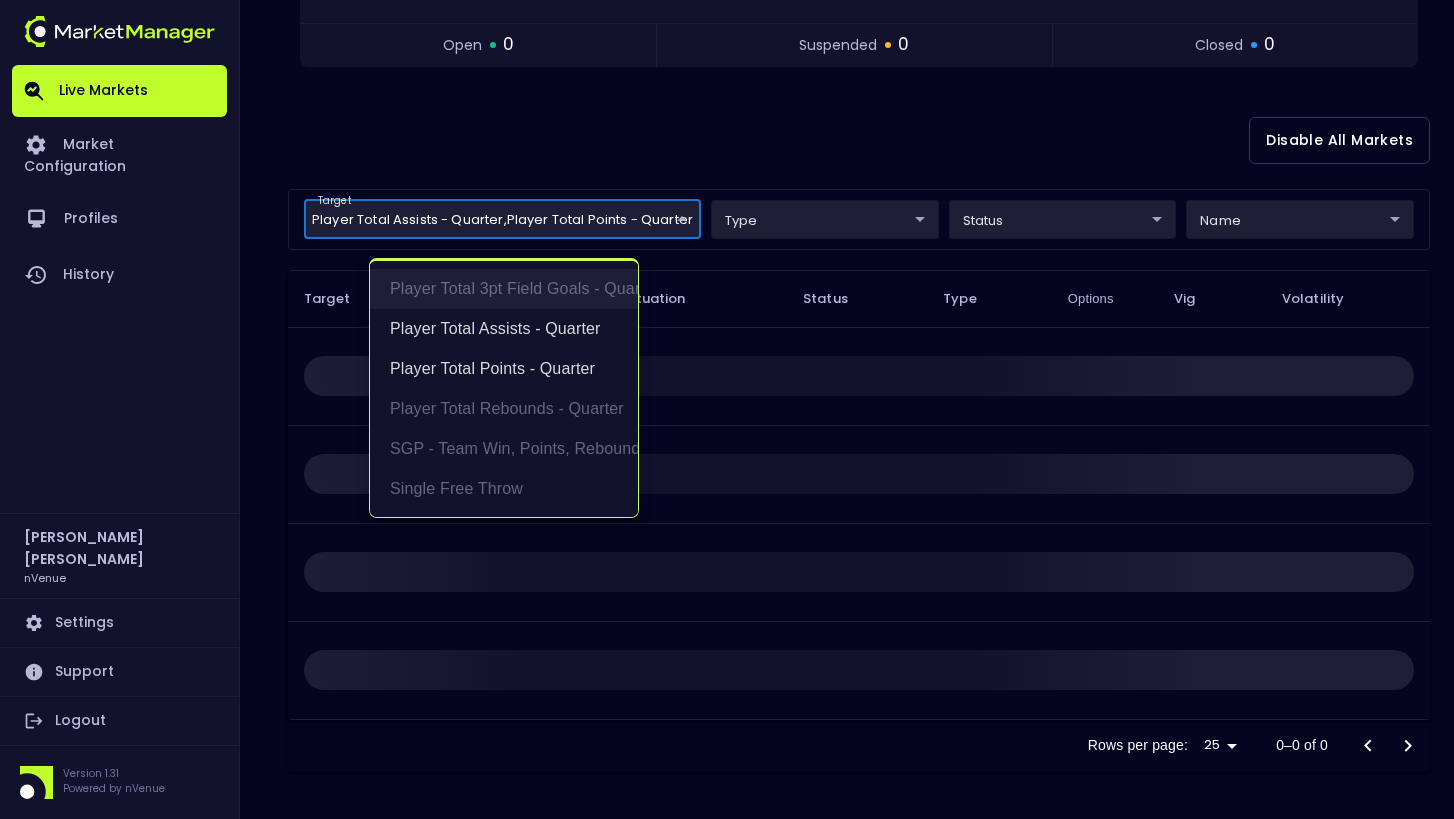 click on "Player Total 3pt Field Goals - Quarter" at bounding box center (504, 289) 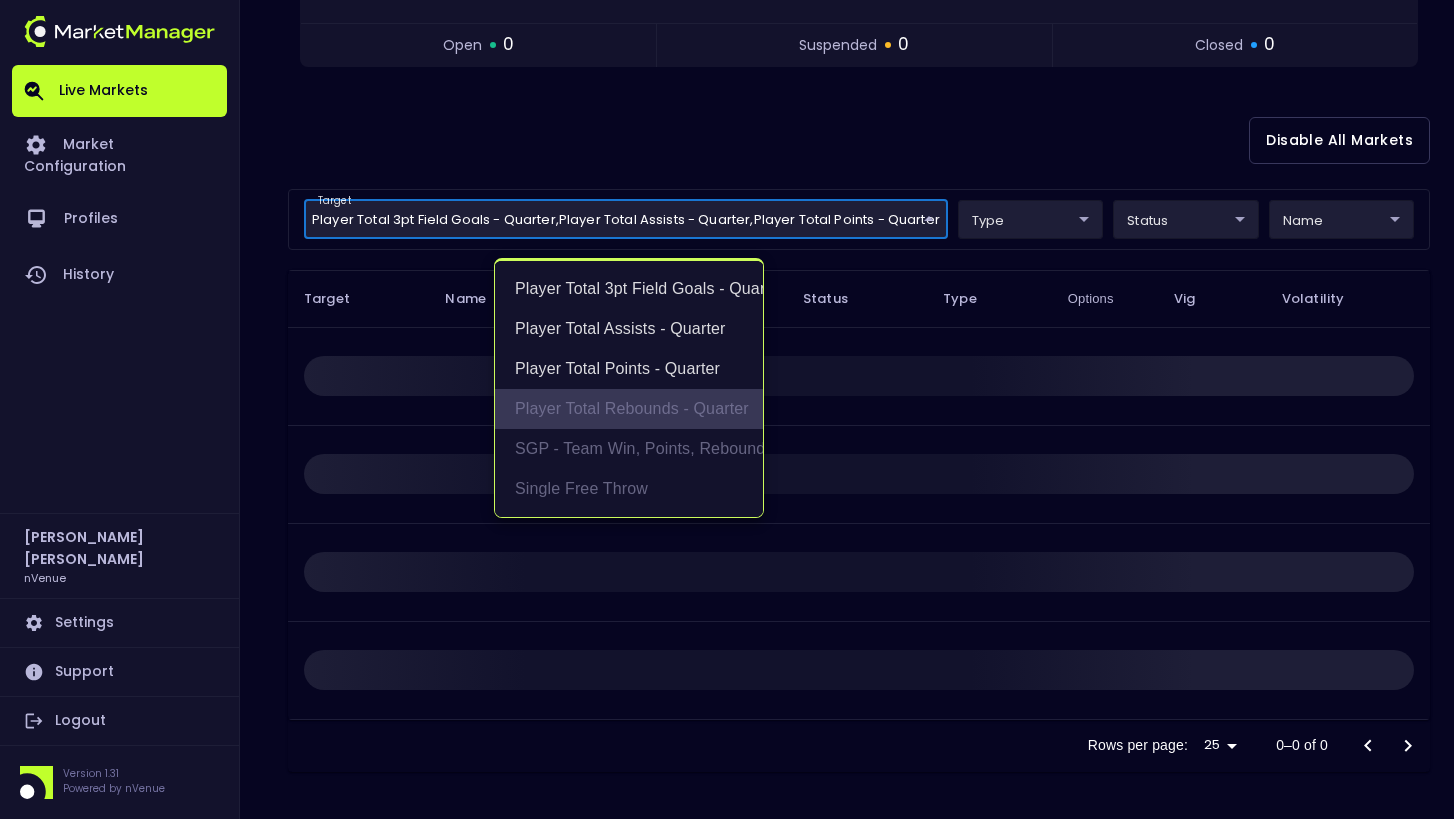 click on "Player Total Rebounds - Quarter" at bounding box center [629, 409] 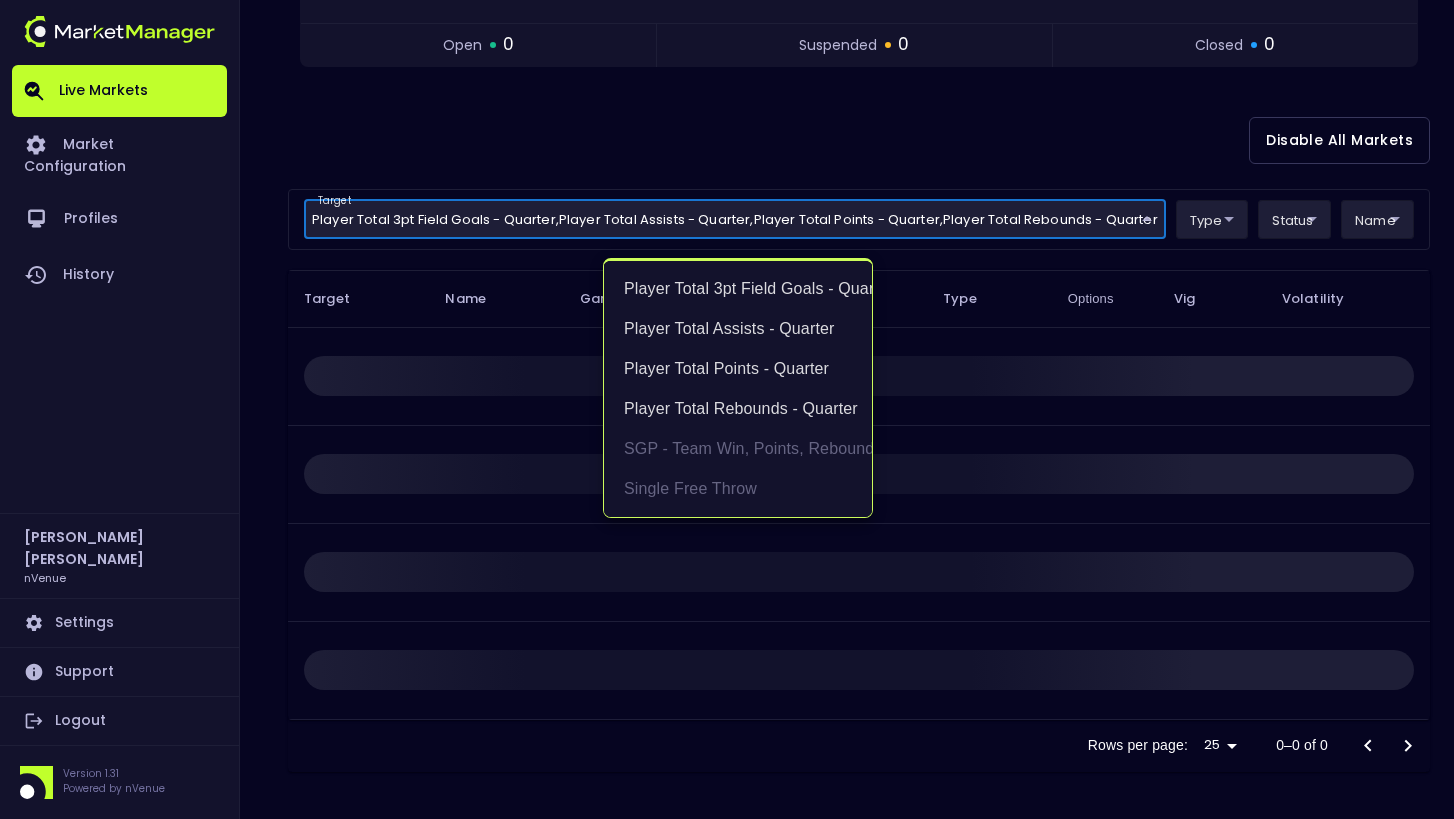 click at bounding box center [727, 409] 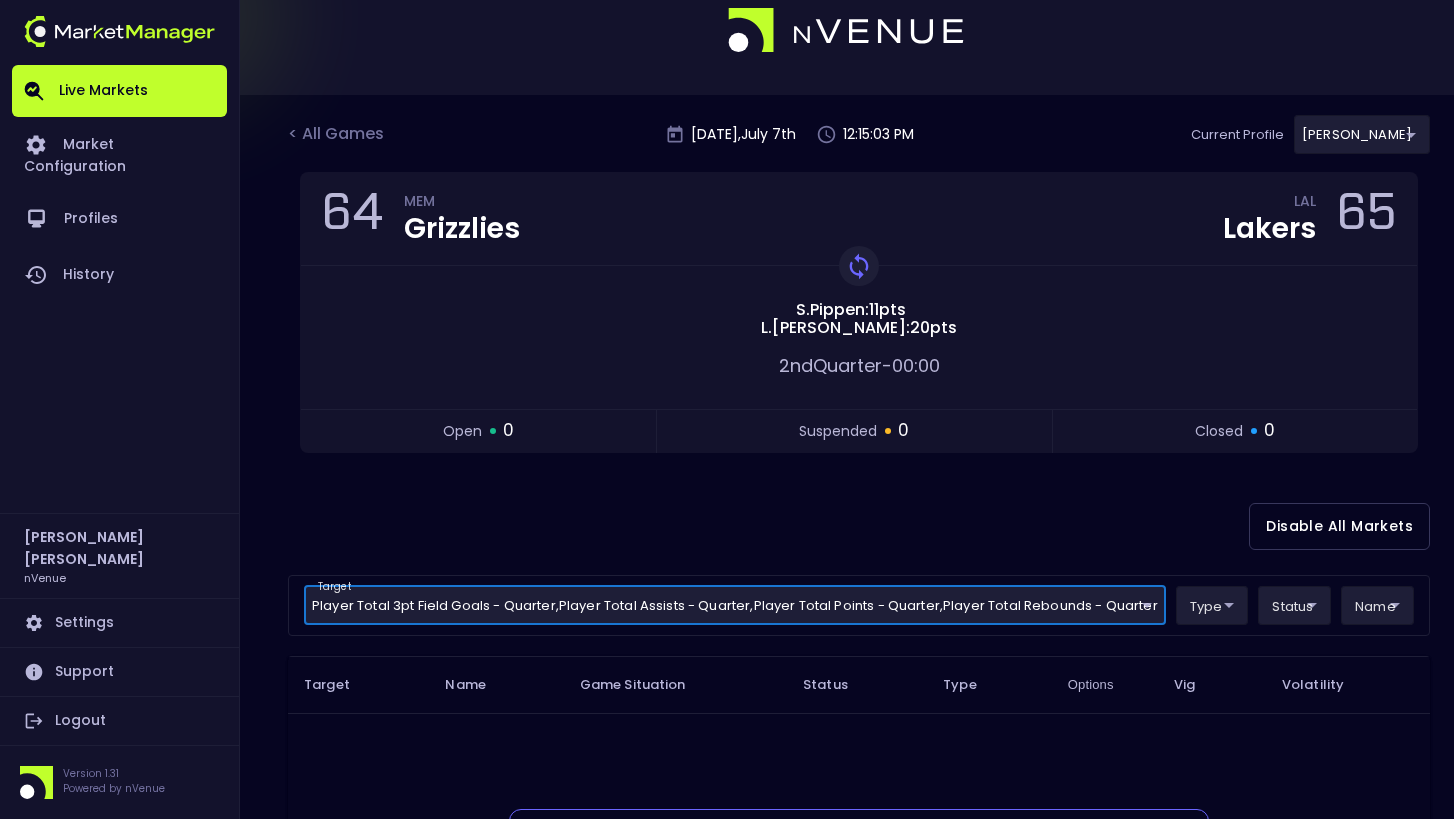 scroll, scrollTop: 0, scrollLeft: 0, axis: both 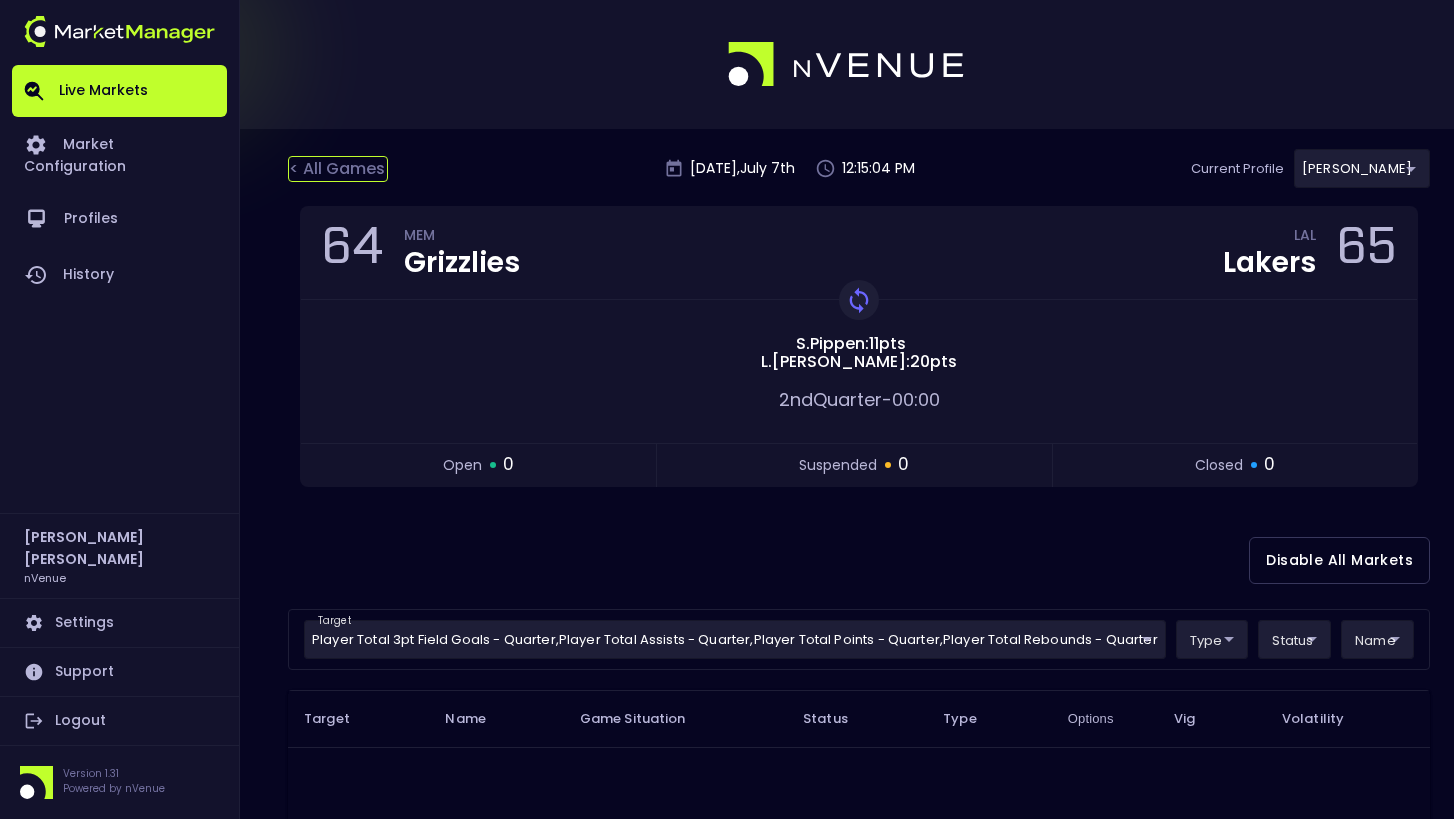 click on "< All Games" at bounding box center (338, 169) 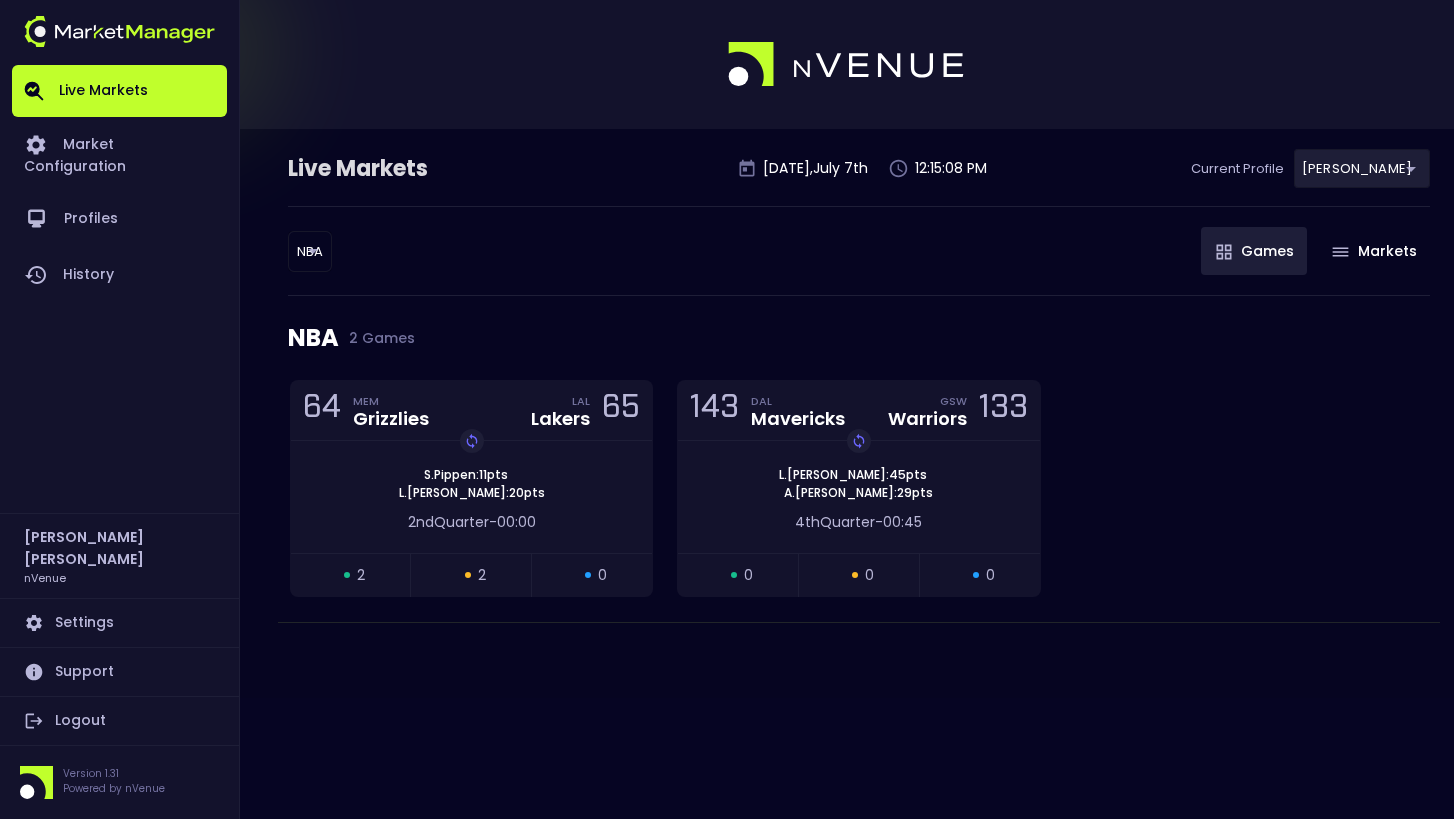 click on "Live Markets Market Configuration Profiles History [PERSON_NAME] nVenue Settings Support Logout   Version 1.31  Powered by nVenue Live Markets [DATE] 12:15:08 PM Current Profile [PERSON_NAME] 0a763355-b225-40e6-8c79-2dda4ec7b2cf Select NBA NBA ​  Games  Markets NBA   2   Games 64 MEM Grizzlies LAL Lakers 65 Replay Game [PERSON_NAME] :  11  pts [PERSON_NAME] :  20  pts 2nd  Quarter  -  00:00 open 2 suspended 2 closed 0 143 DAL Mavericks GSW Warriors 133 Replay Game [PERSON_NAME] :  45  pts [PERSON_NAME] :  29  pts 4th  Quarter  -  00:45 open 0 suspended 0 closed 0" at bounding box center [727, 409] 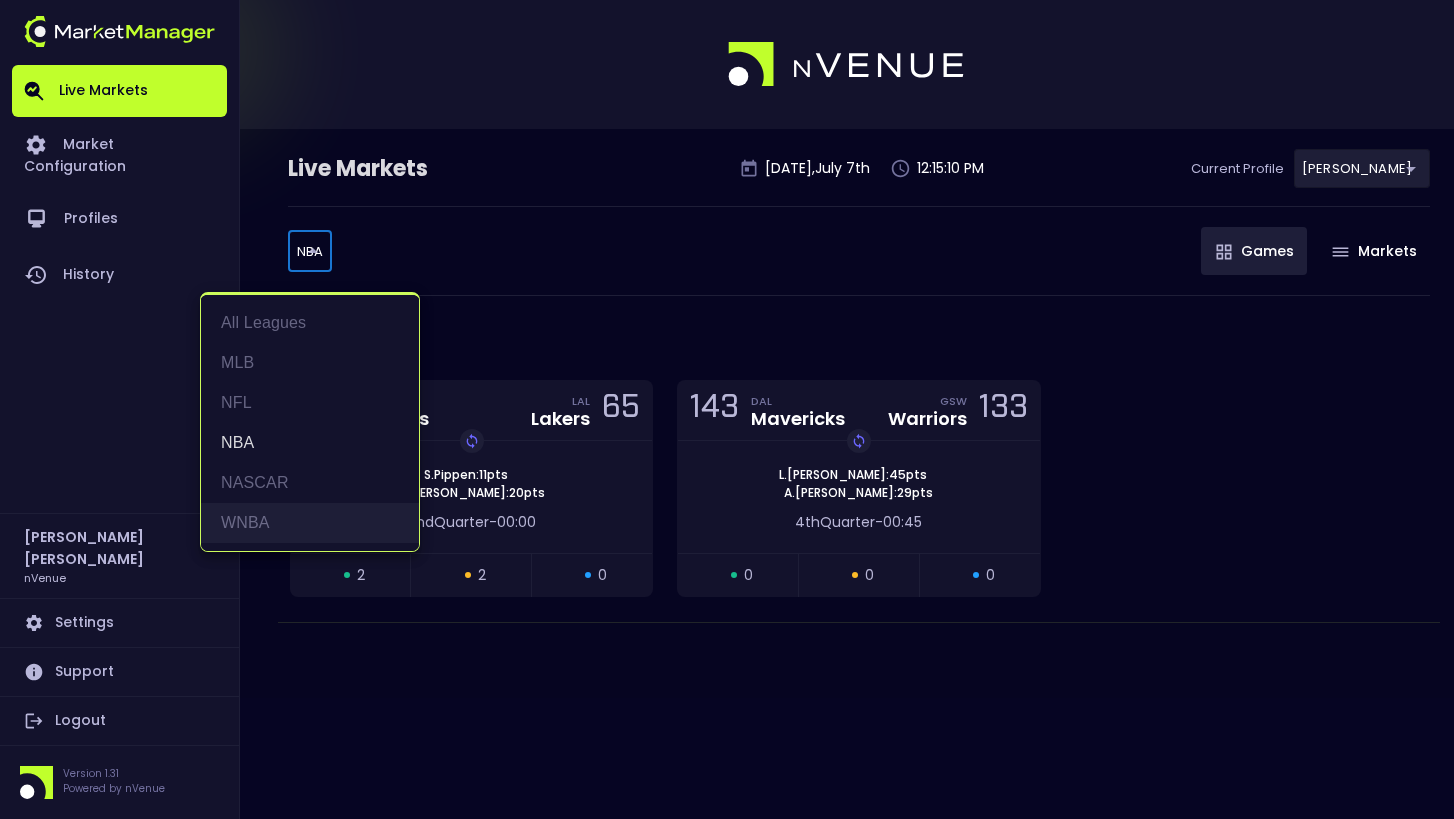 click on "WNBA" at bounding box center (310, 523) 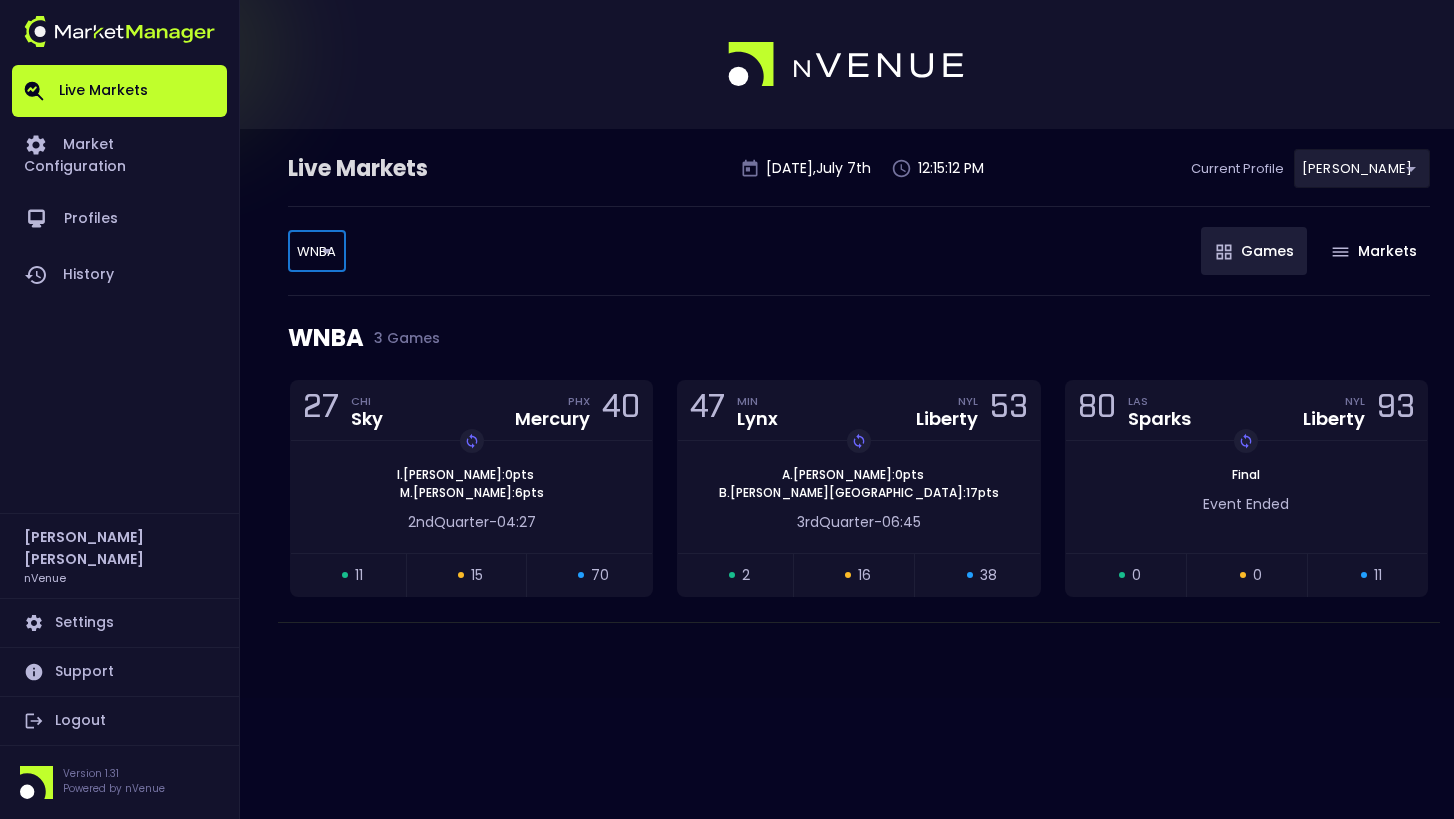 click on "WNBA   3   Games" at bounding box center [859, 338] 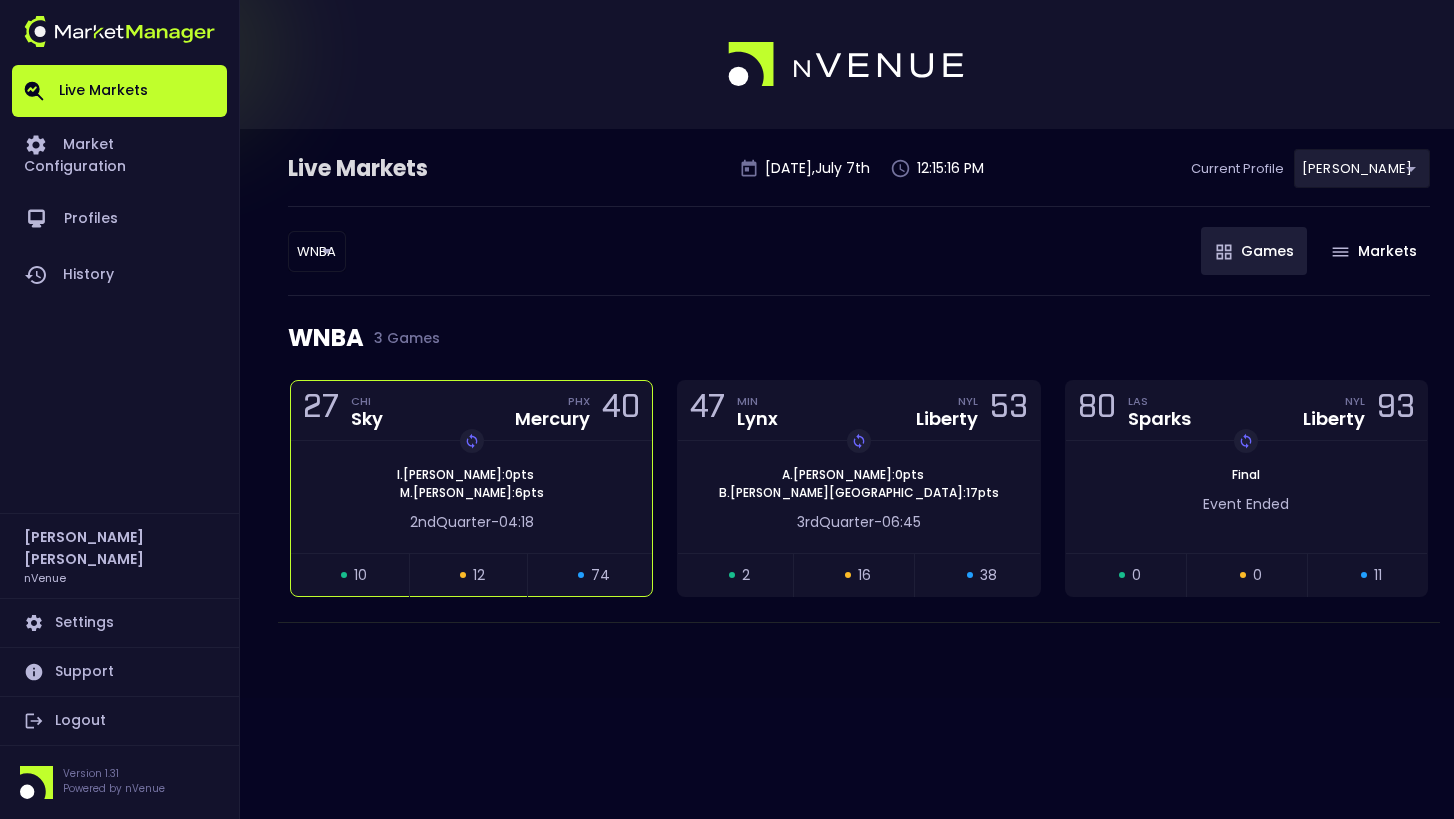 click on "2nd  Quarter  -  04:18" at bounding box center (471, 517) 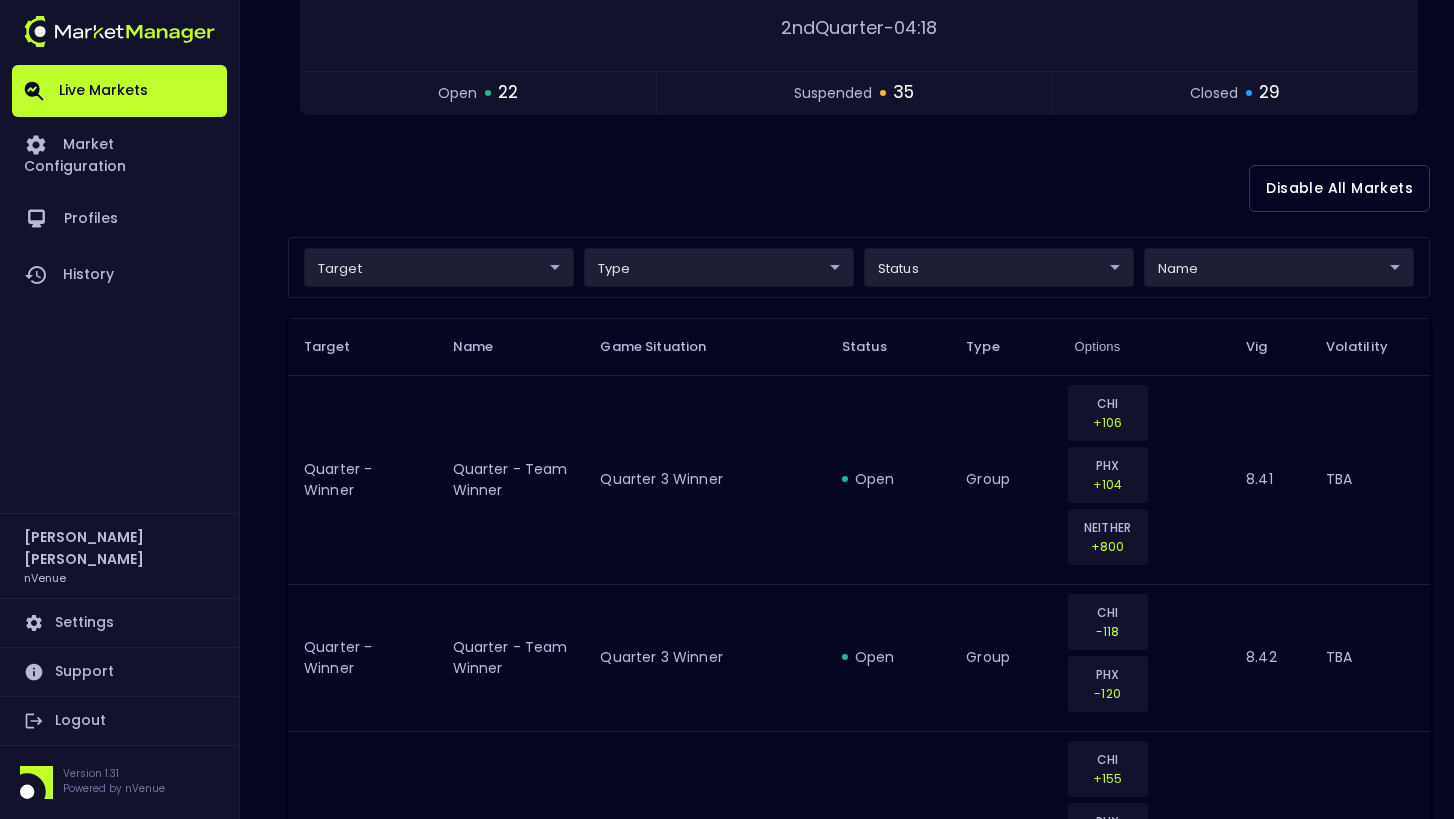 scroll, scrollTop: 439, scrollLeft: 0, axis: vertical 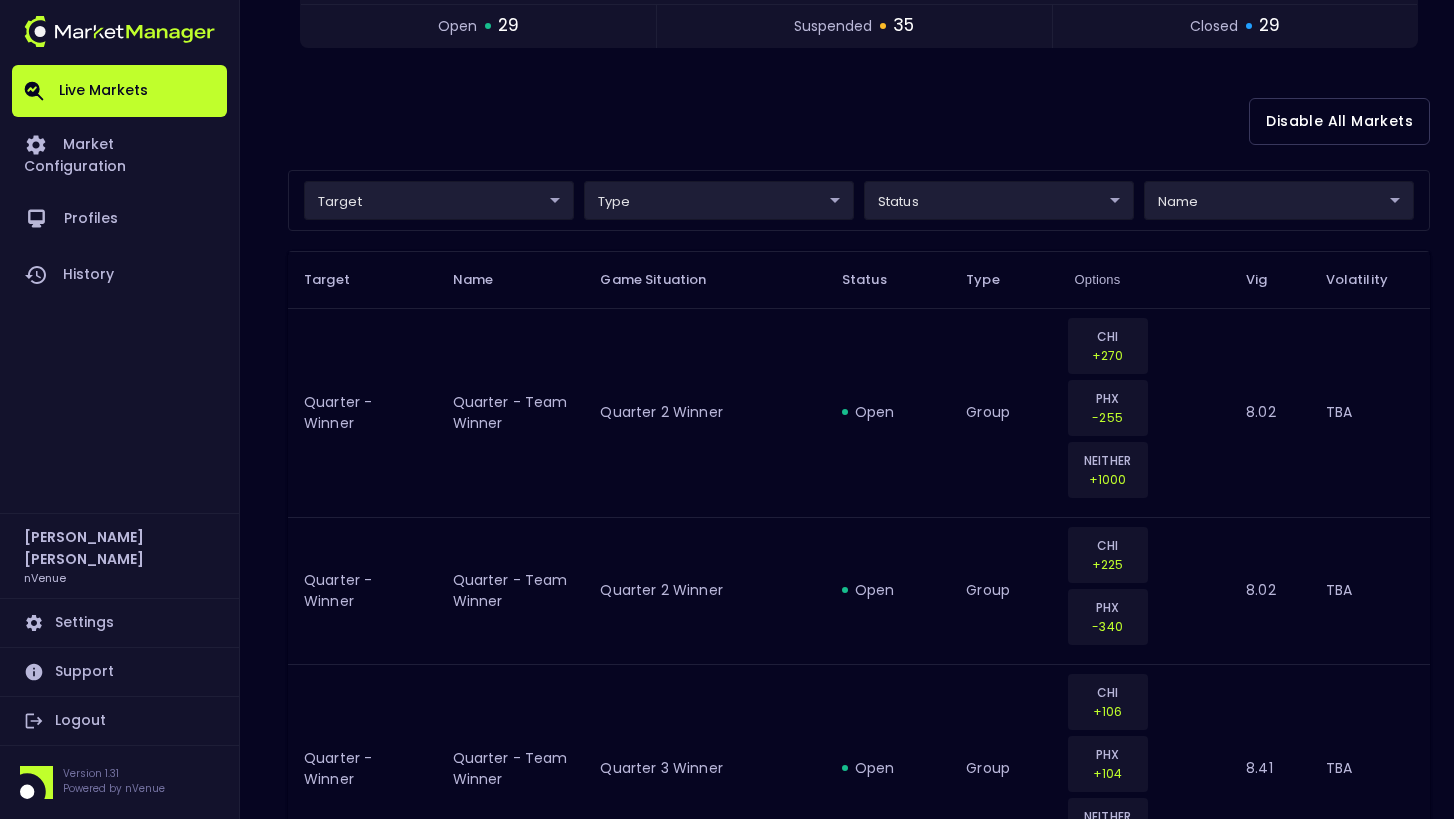 click on "Live Markets Market Configuration Profiles History [PERSON_NAME] nVenue Settings Support Logout   Version 1.31  Powered by nVenue < All Games [DATE] 12:15:20 PM Current Profile [PERSON_NAME] 0a763355-b225-40e6-8c79-2dda4ec7b2cf Select Target Market Status Type Vig Volatility Options Close 27 CHI Sky PHX Mercury 43 Replay Game [PERSON_NAME] :  0  pts [PERSON_NAME] :  6  pts 2nd  Quarter  -  04:14 open 29 suspended 35 closed 29 Disable All Markets target ​ ​ type ​ ​ status ​ ​ name ​ ​ Target Name Game Situation Status Type Options Vig Volatility Quarter - Winner Quarter - Team Winner Quarter 2 Winner  open group CHI +270 PHX -255 NEITHER +1000 8.02 TBA Quarter - Winner Quarter - Team Winner Quarter 2 Winner  open group CHI +225 PHX -340 8.02 TBA Quarter - Winner Quarter - Team Winner Quarter 3 Winner  open group CHI +106 PHX +104 NEITHER +800 8.41 TBA Quarter - Winner Quarter - Team Winner Quarter 3 Winner  open group CHI -118 PHX -120 8.42 TBA Quarter - Winner Quarter - Team Winner 8" at bounding box center [727, 2101] 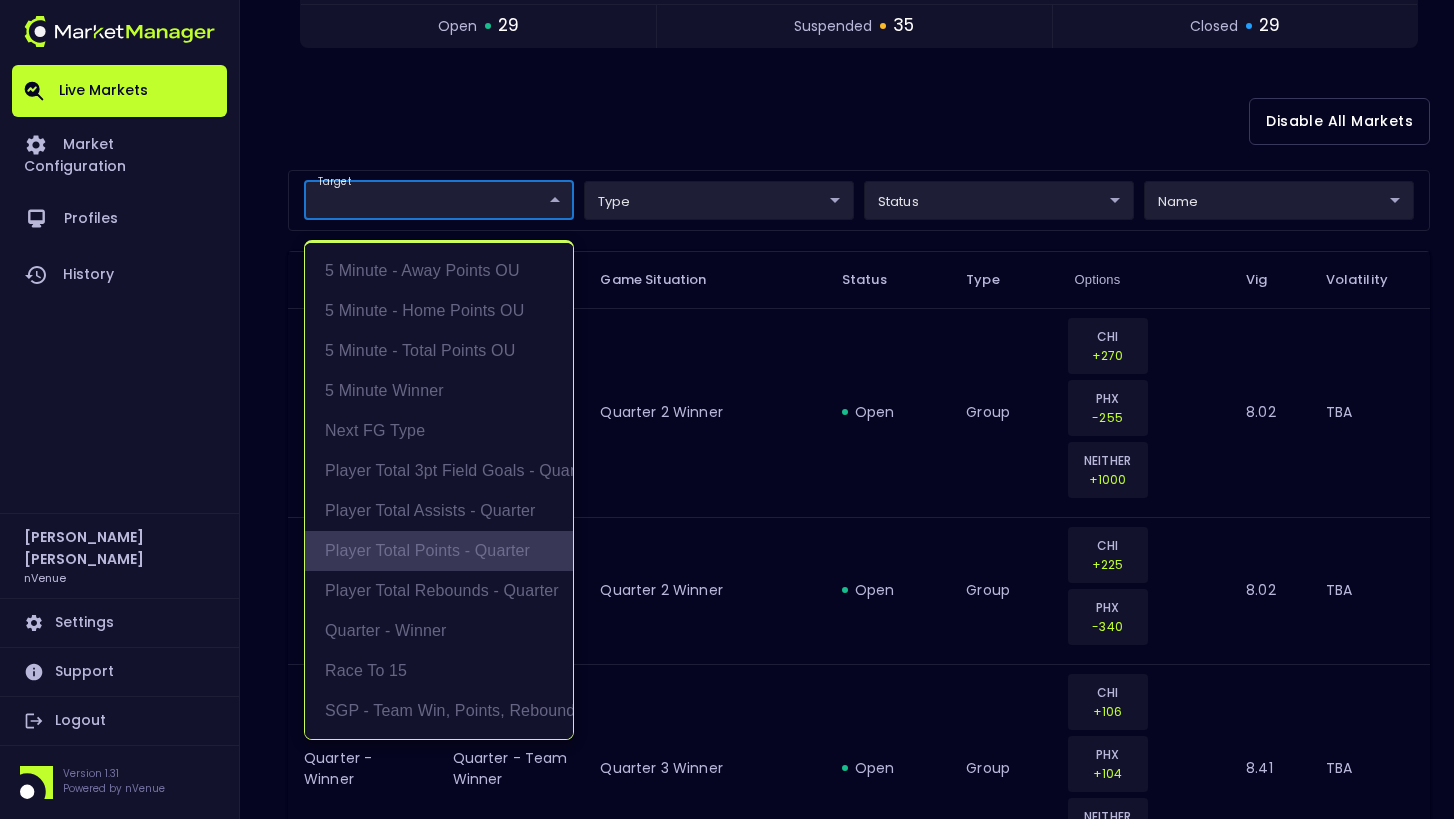 click on "Player Total Points - Quarter" at bounding box center [439, 551] 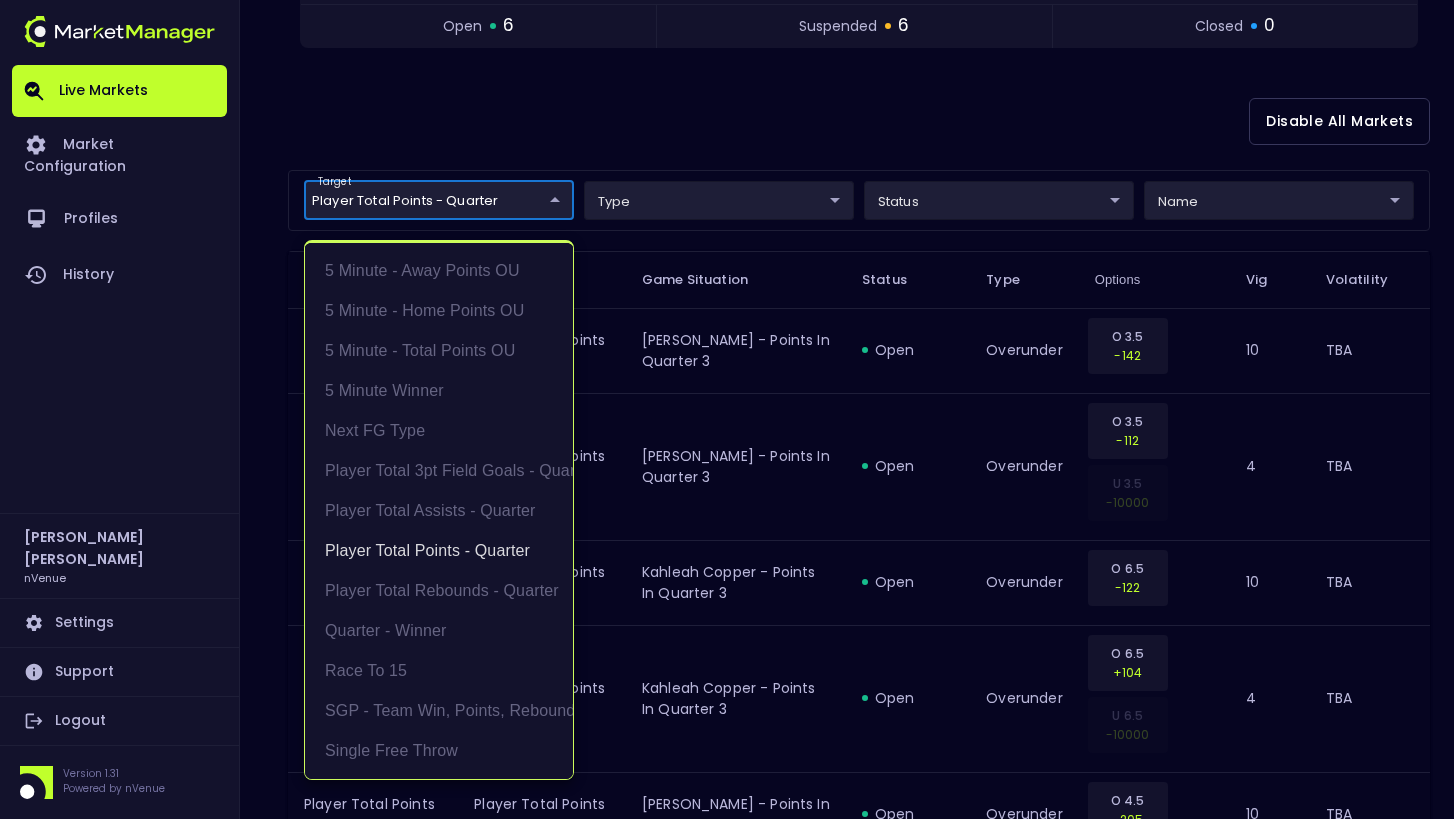 click at bounding box center (727, 409) 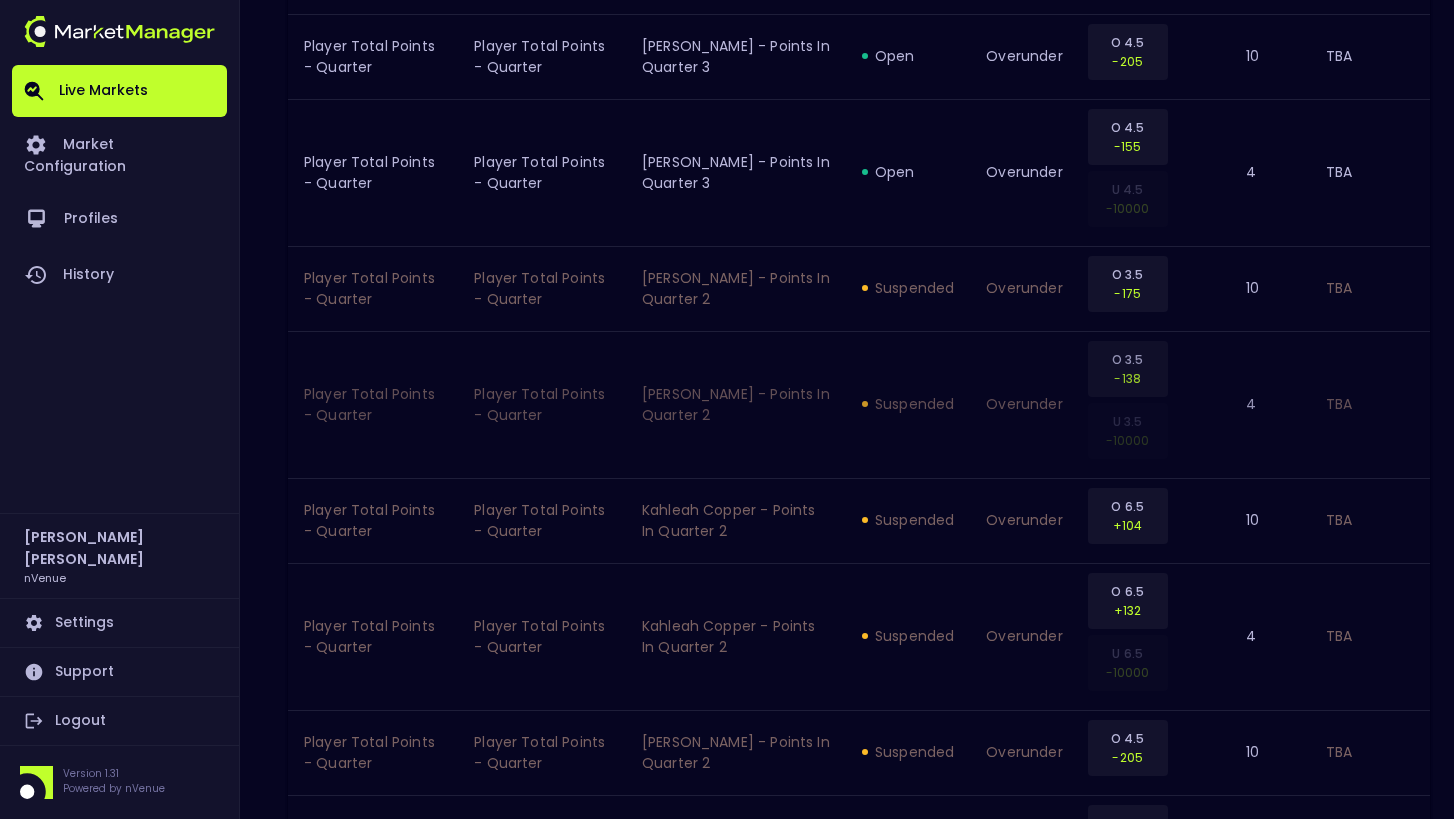 scroll, scrollTop: 1420, scrollLeft: 0, axis: vertical 